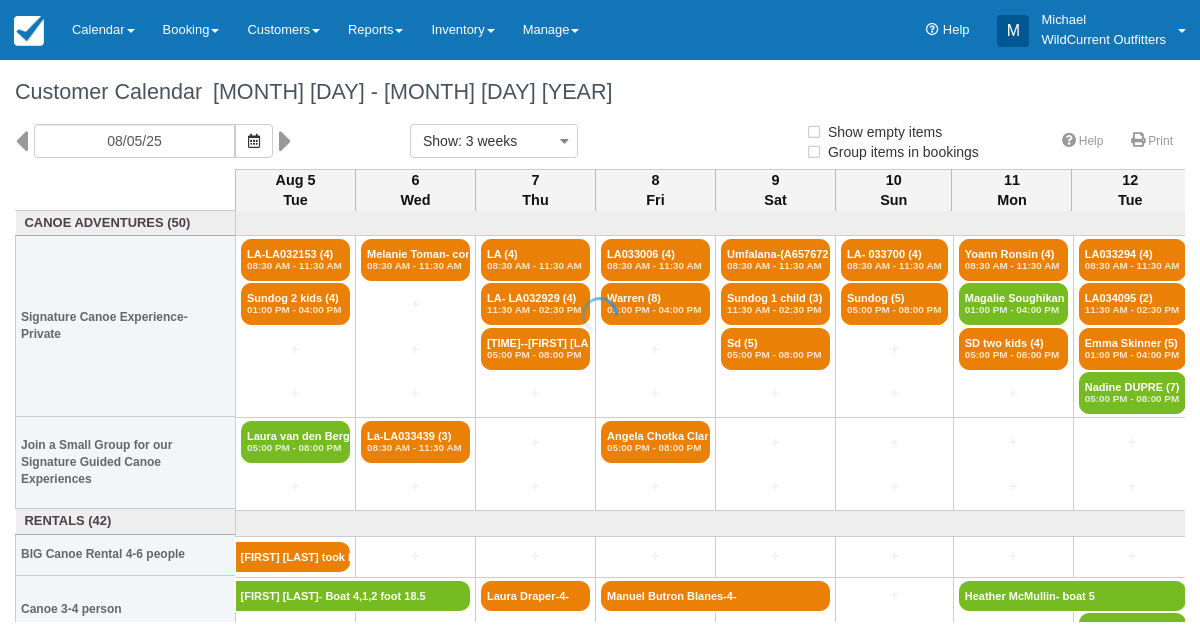 select 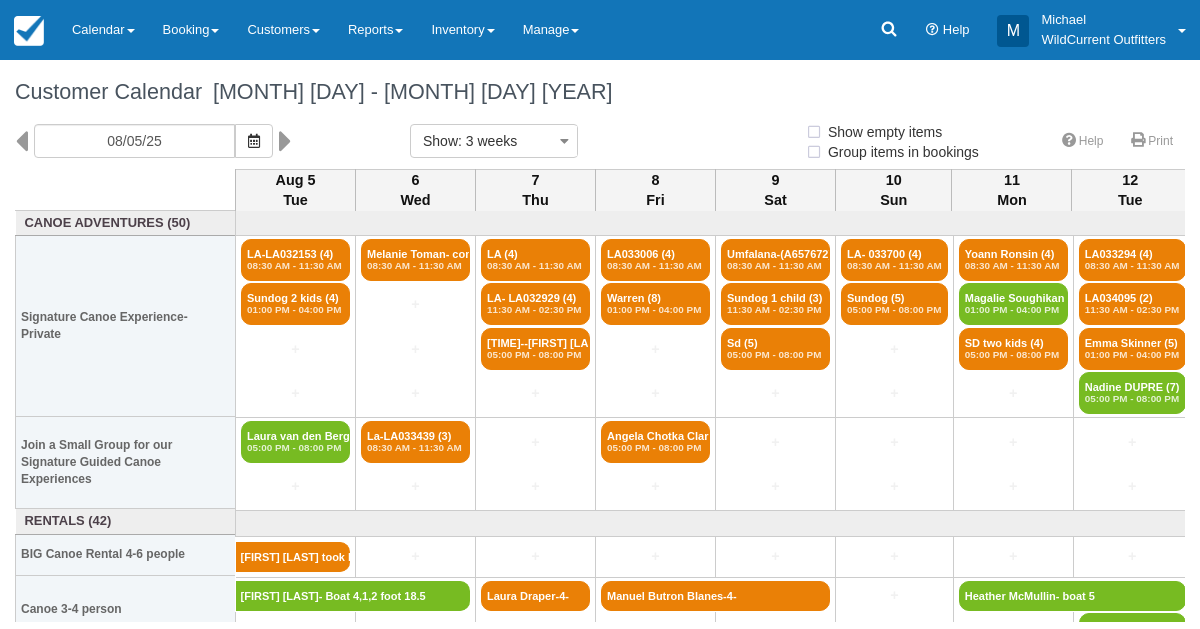 select 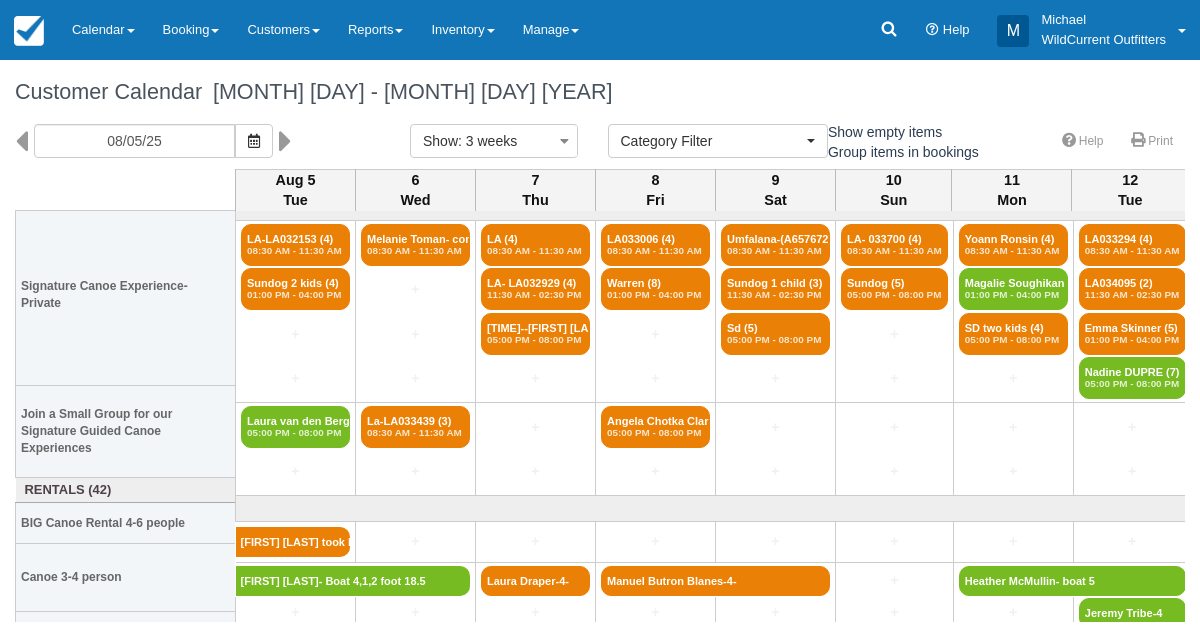 scroll, scrollTop: 0, scrollLeft: 0, axis: both 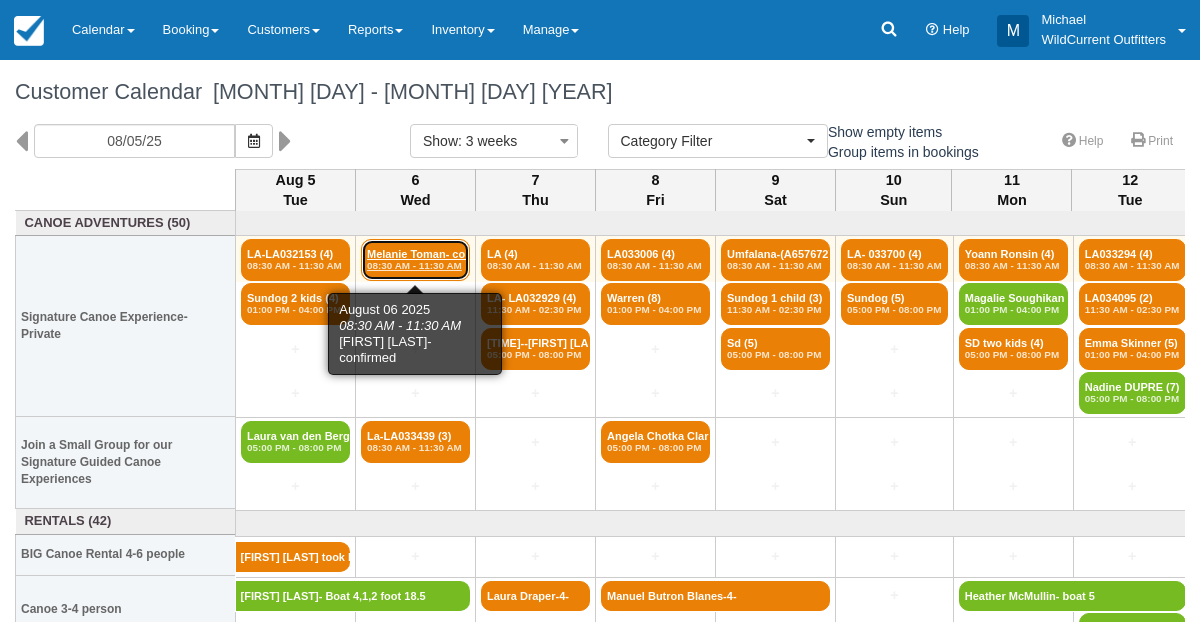 click on "08:30 AM - 11:30 AM" at bounding box center (415, 266) 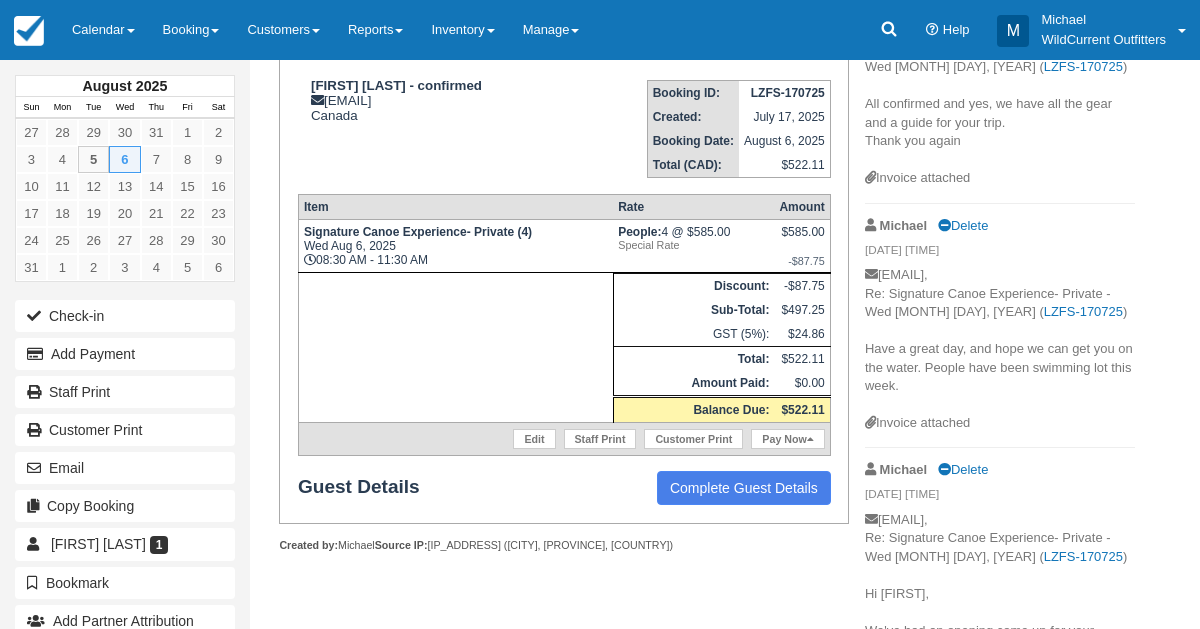 scroll, scrollTop: 281, scrollLeft: 0, axis: vertical 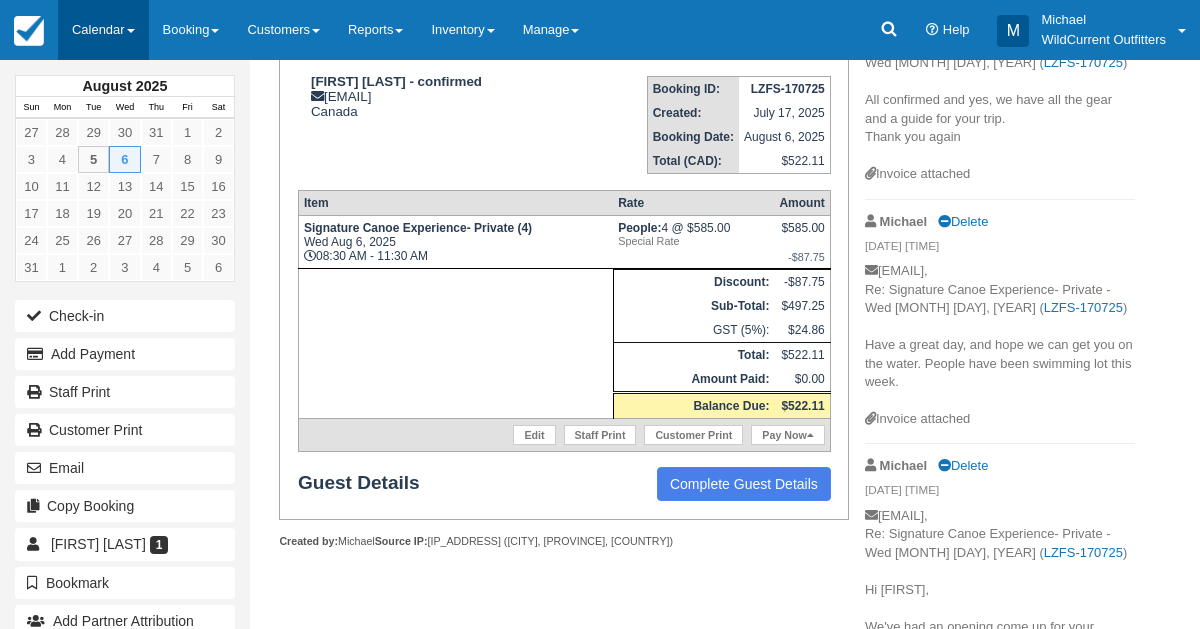 click on "Calendar" at bounding box center [103, 30] 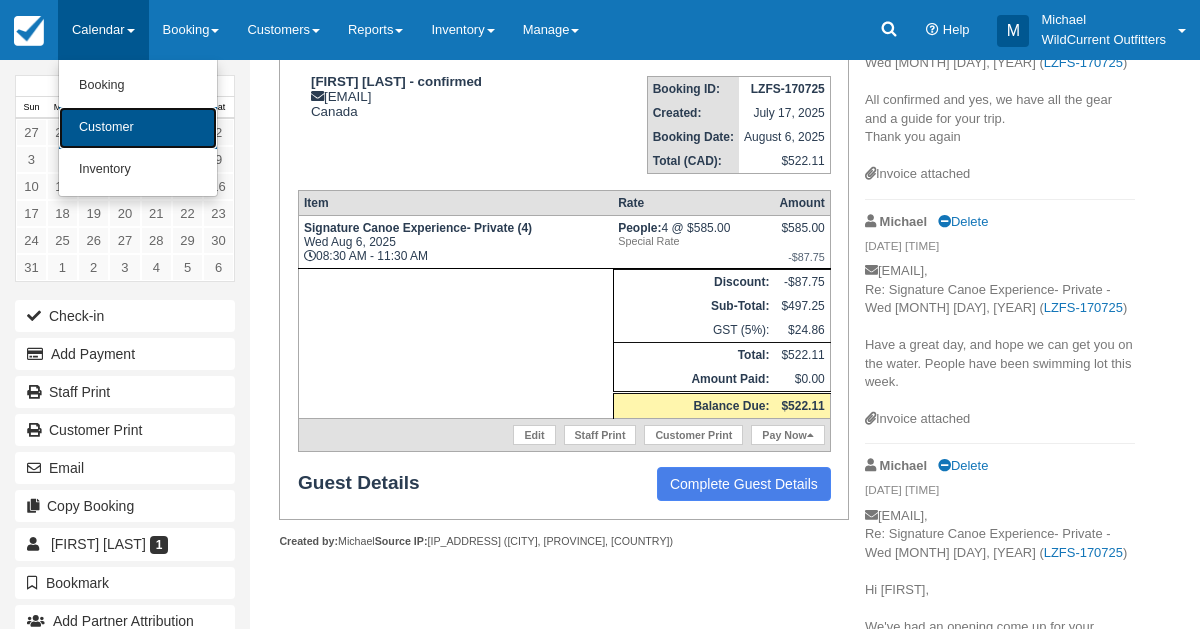 click on "Customer" at bounding box center (138, 128) 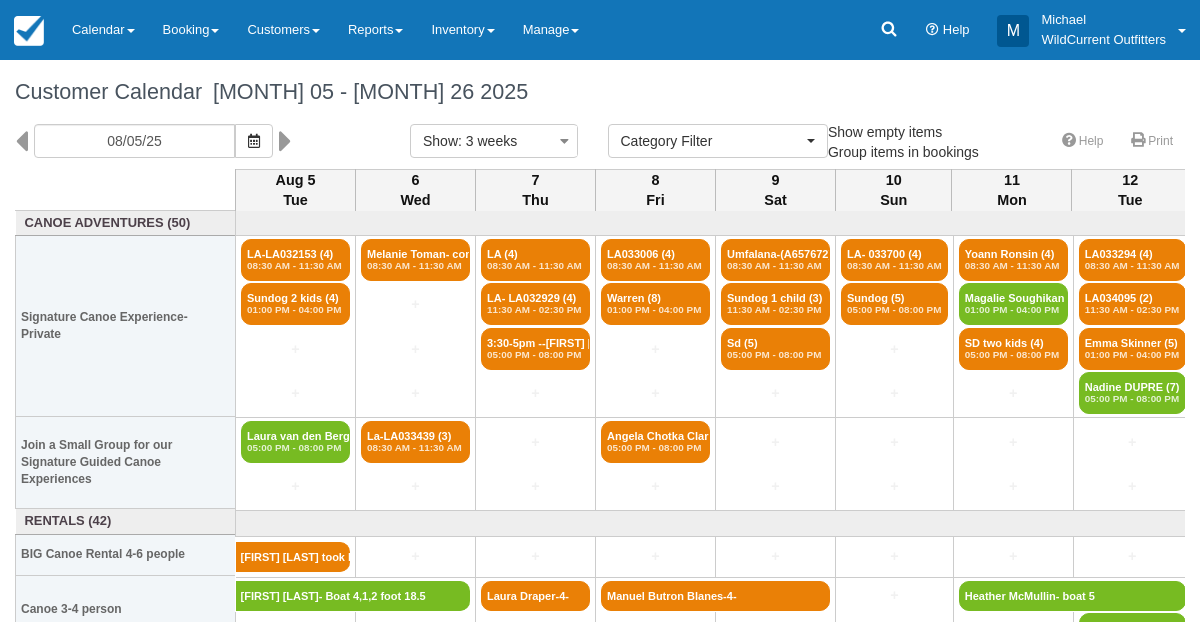 select 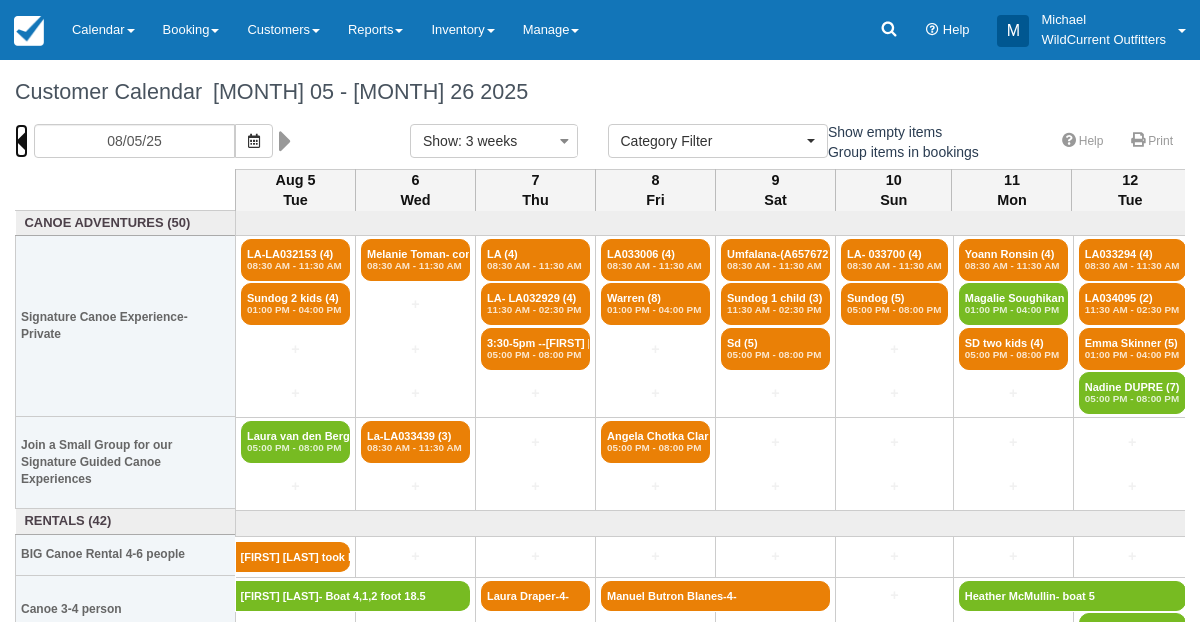 click at bounding box center [21, 141] 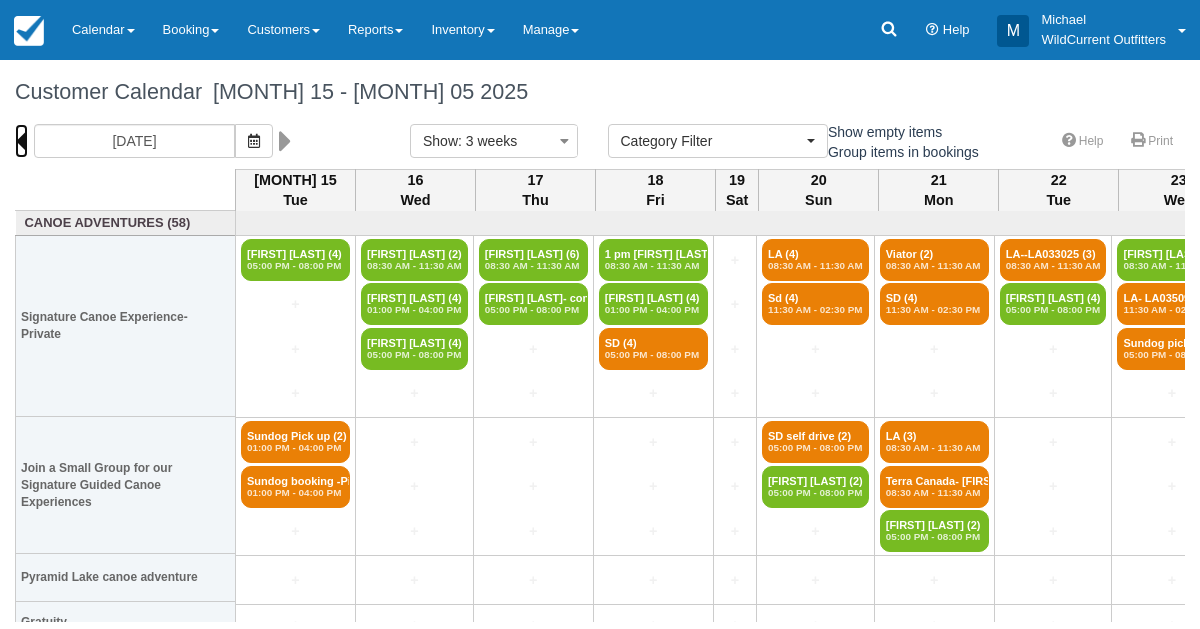 click at bounding box center (21, 141) 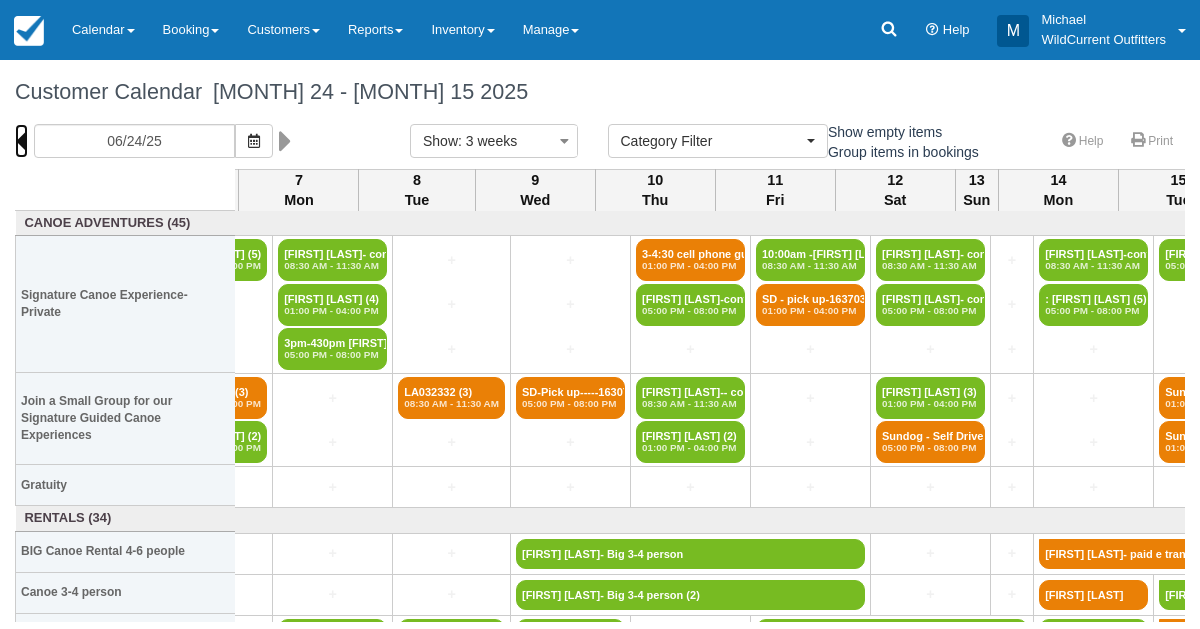 scroll, scrollTop: 0, scrollLeft: 1437, axis: horizontal 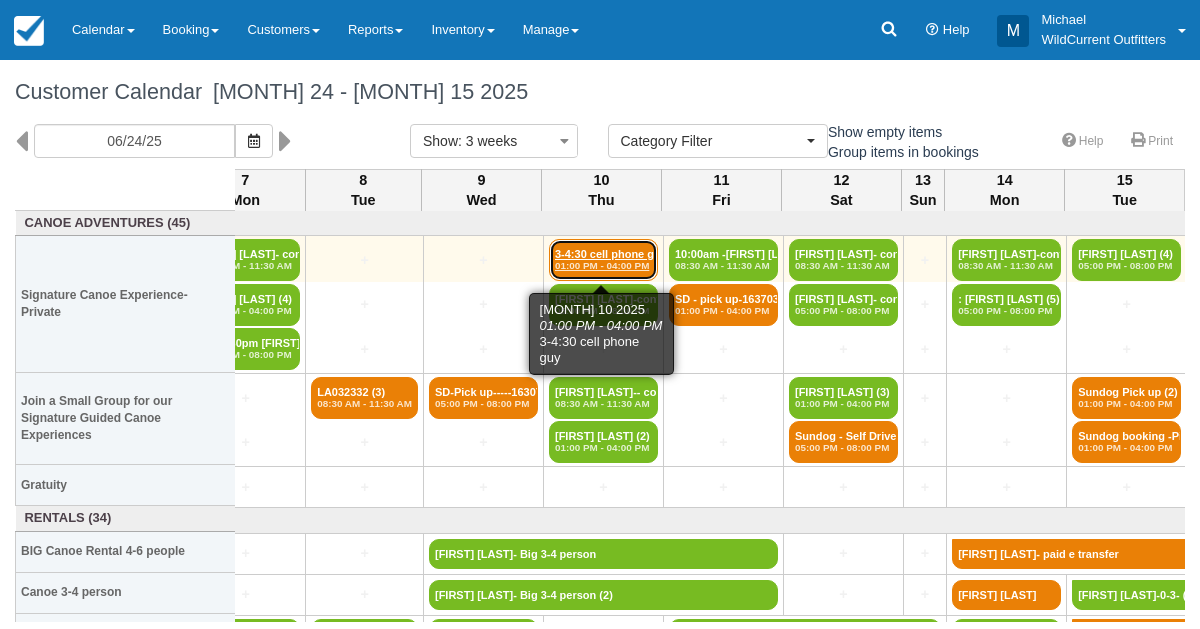 click on "3-4:30 cell phone gu (3)  01:00 PM - 04:00 PM" at bounding box center (603, 260) 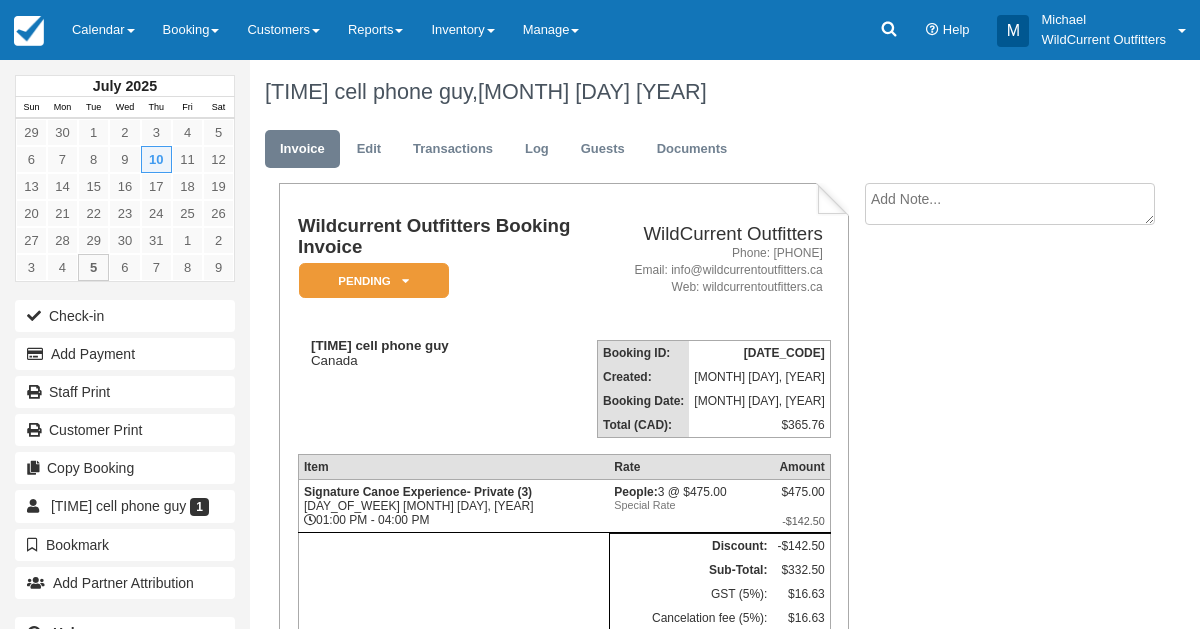 scroll, scrollTop: 0, scrollLeft: 0, axis: both 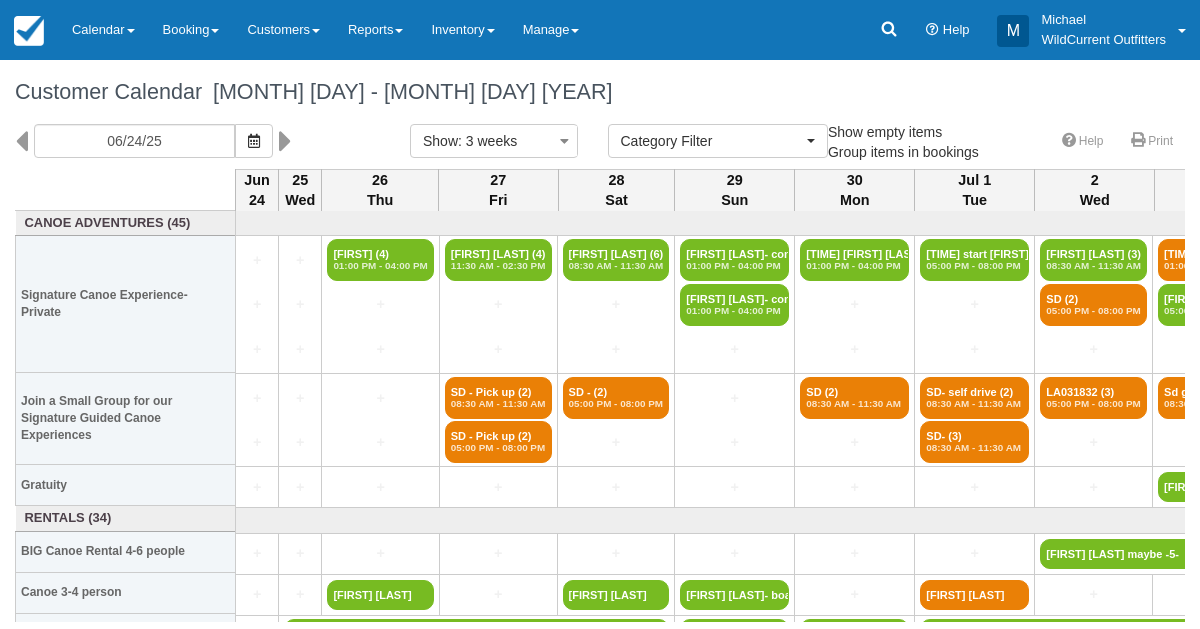 select 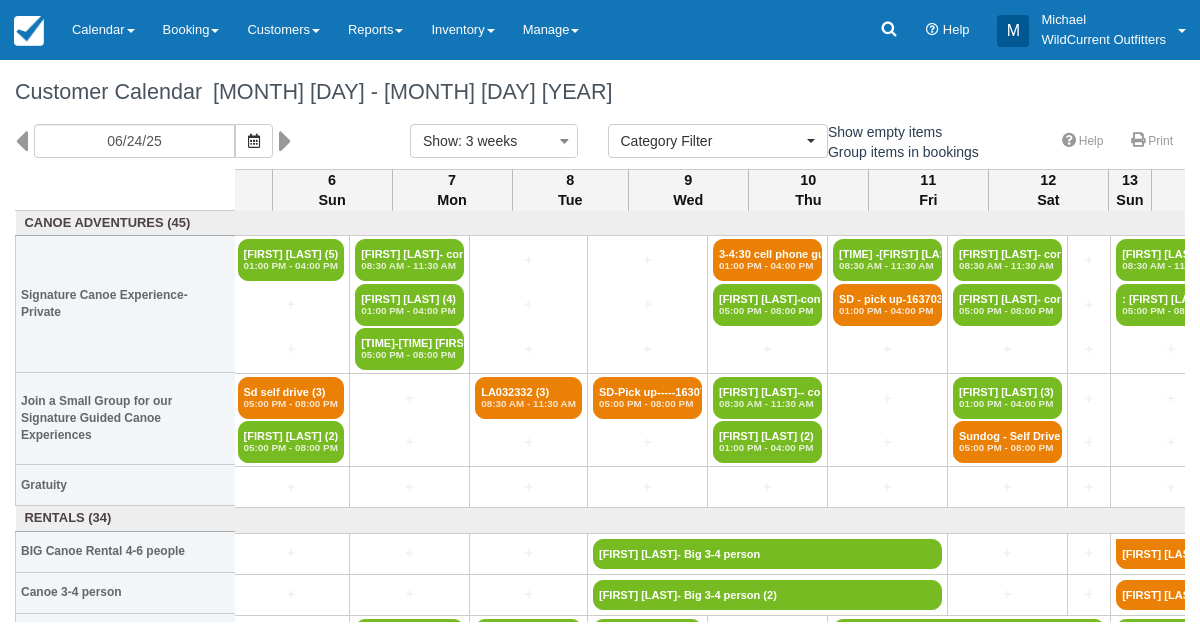 scroll, scrollTop: 0, scrollLeft: 1437, axis: horizontal 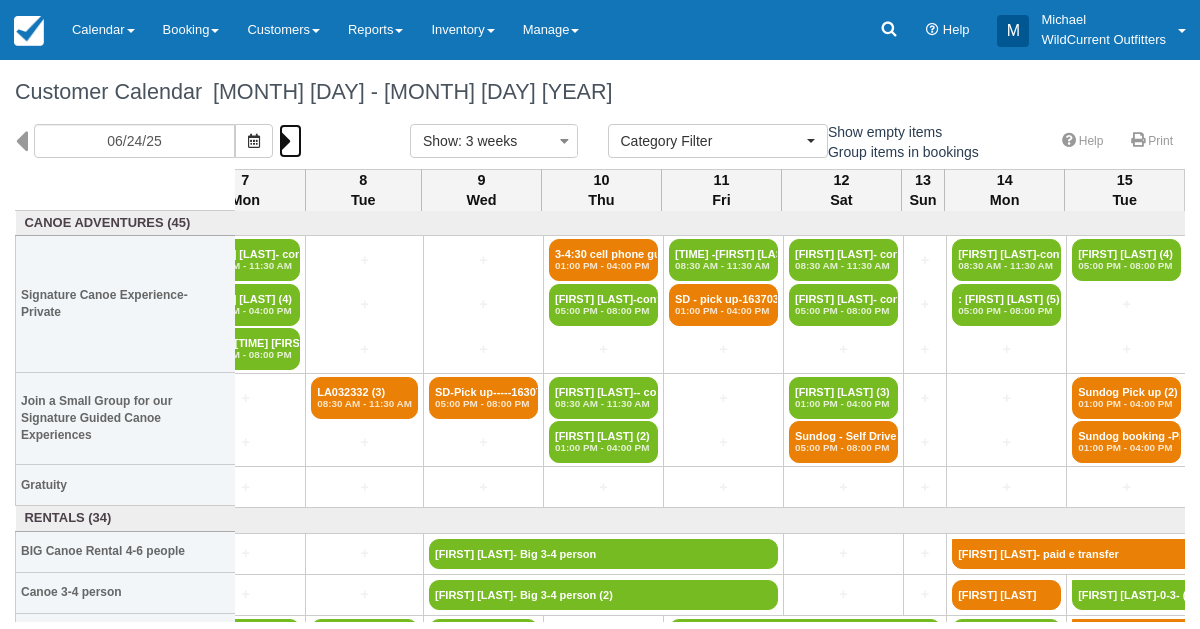 click at bounding box center [285, 141] 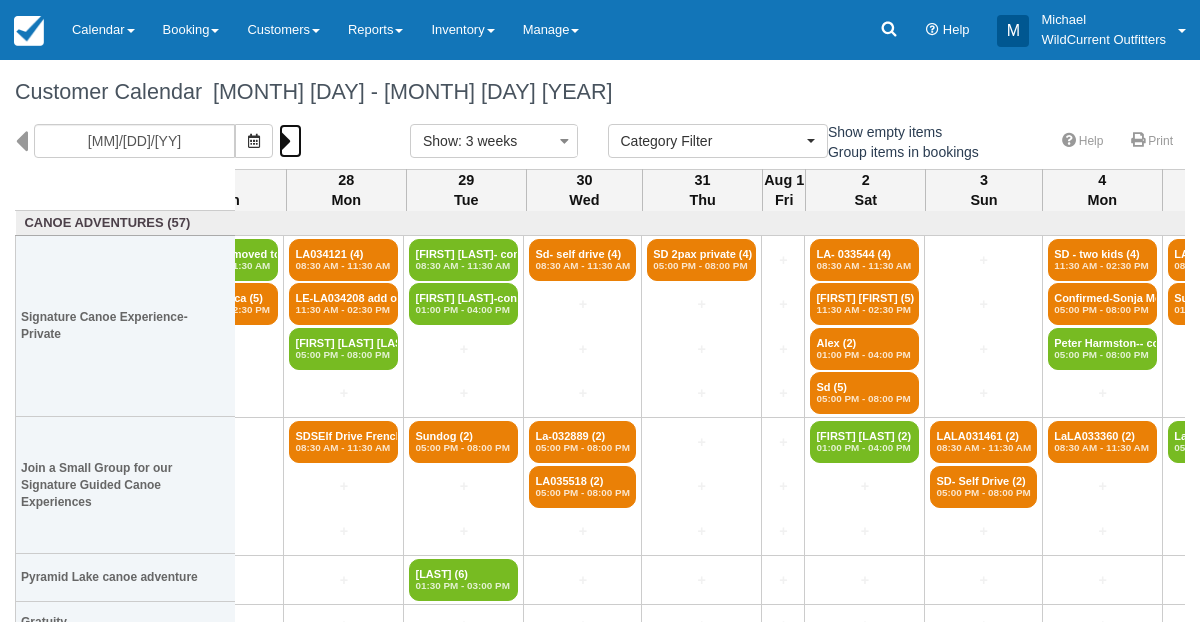 scroll, scrollTop: 0, scrollLeft: 1308, axis: horizontal 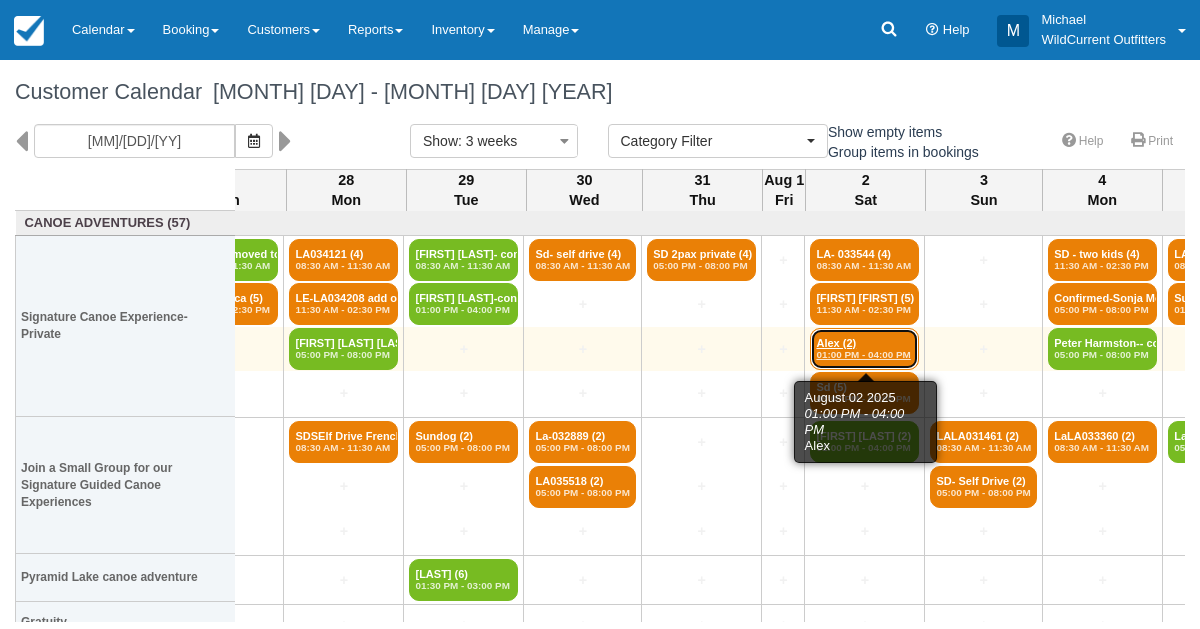 click on "01:00 PM - 04:00 PM" at bounding box center (864, 355) 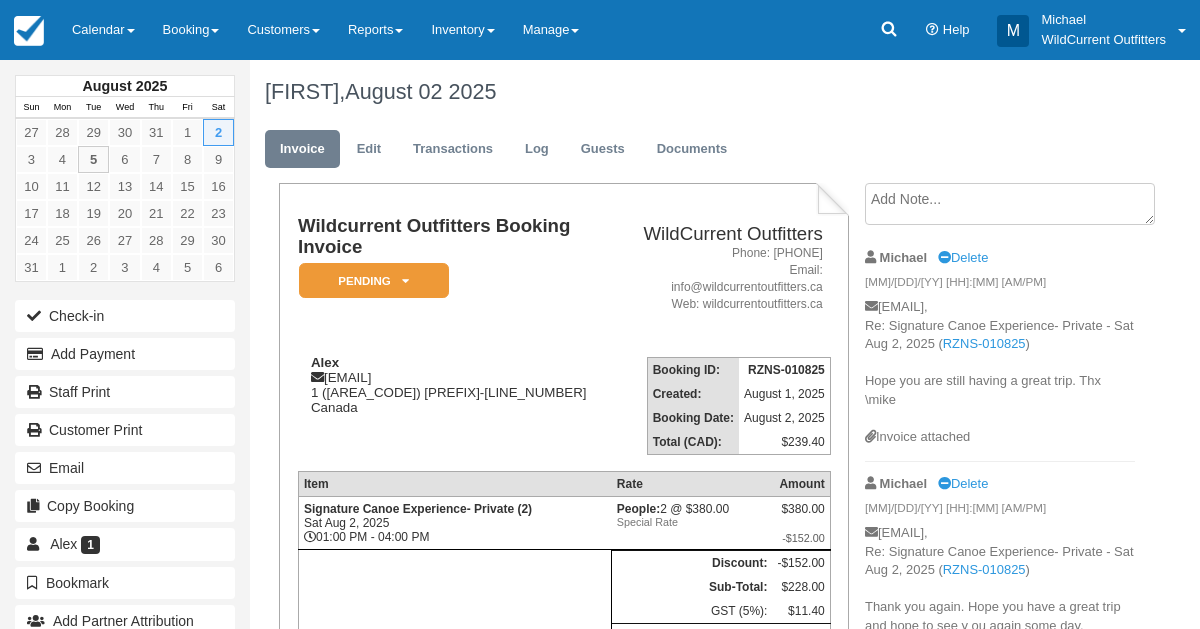 scroll, scrollTop: 0, scrollLeft: 0, axis: both 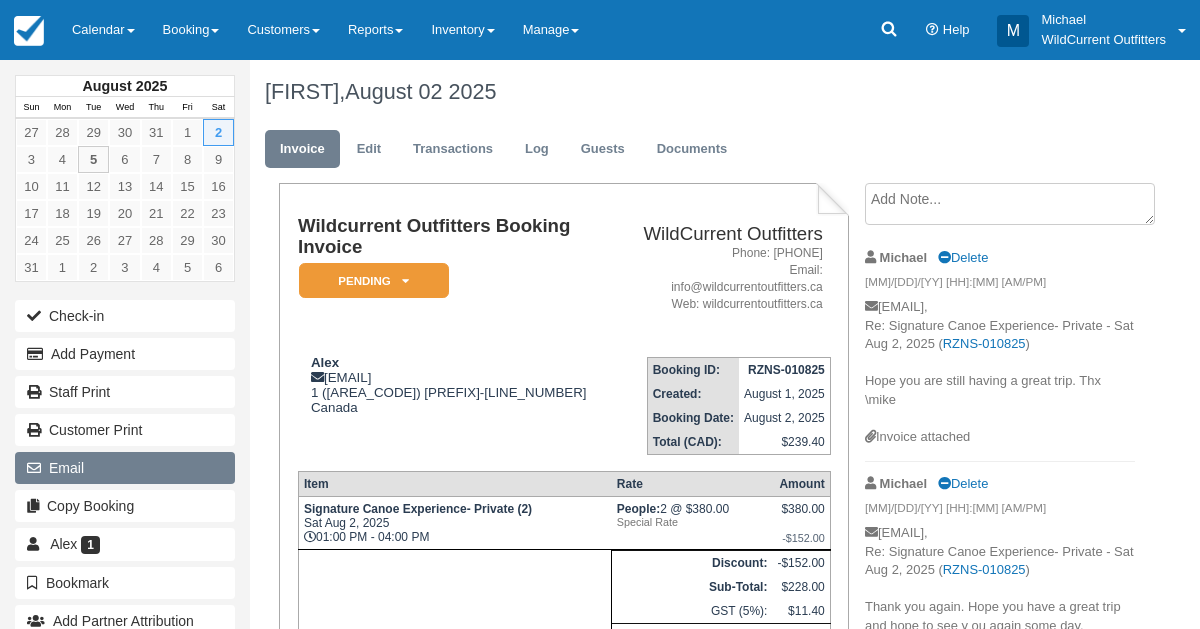 click on "Email" at bounding box center (125, 468) 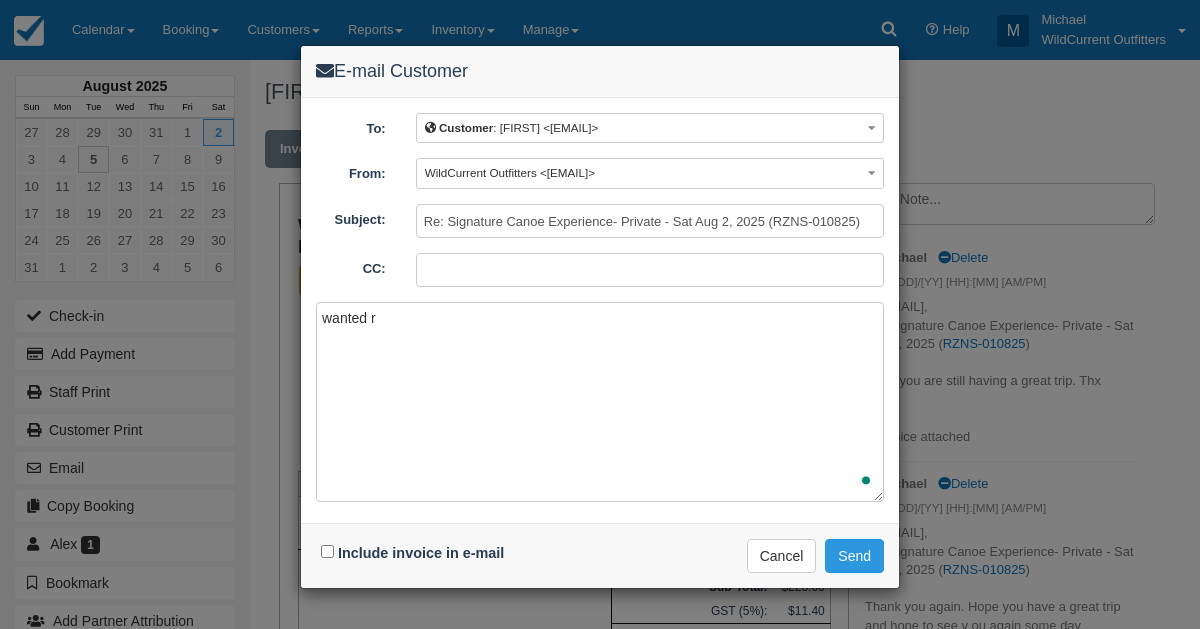 click on "To:
Customer : Alex <ahereinhold@gmail.com>
Customer : Alex <ahereinhold@gmail.com>  Custom Recipient Edit Recipient  Staff Michael Lodge <info@wildcurrentoutfitters.ca> Michael Lodge <michaellodgejasper@gmail.com> sundog tours <info@sundogtours.com> Travis Anderson <logbldr.anderson@gmail.com> Wesbroke Wesbroke <mwesbrookjasper@gmail.com>
From:
WildCurrent Outfitters <info@wildcurrentoutfitters.ca>
WildCurrent Outfitters <info@wildcurrentoutfitters.ca> Michael <michaellodgejasper@gmail.com>
Subject:
Re: Signature Canoe Experience- Private - Sat Aug 2, 2025 (RZNS-010825)
CC:
wanted r" at bounding box center (600, 310) 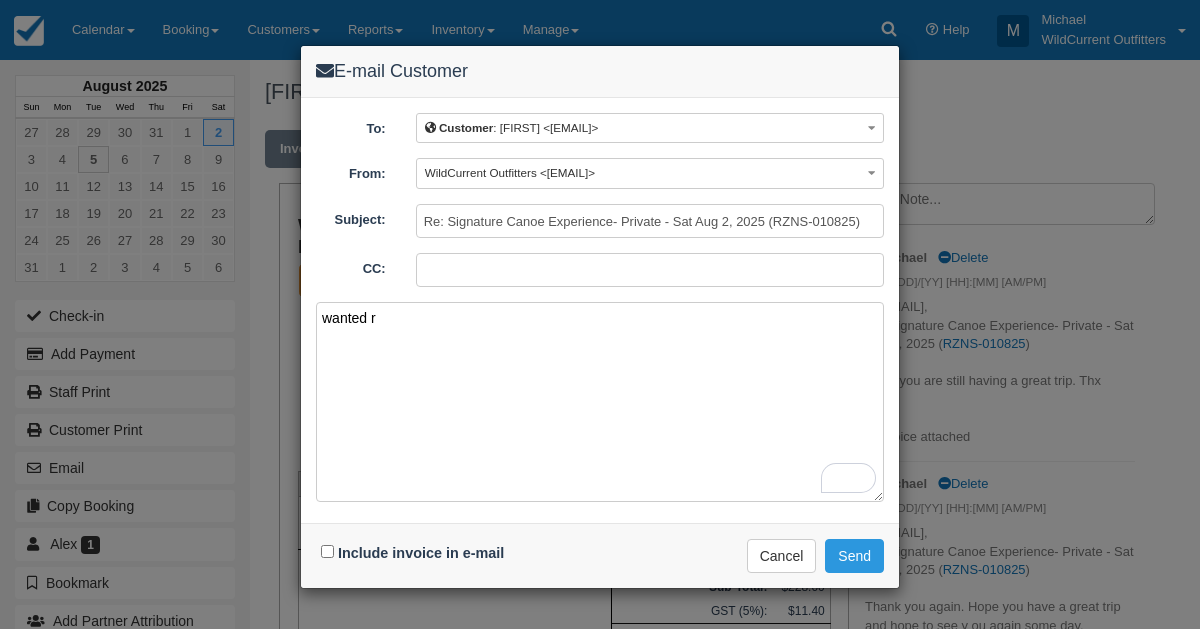 click on "wanted r" at bounding box center [600, 402] 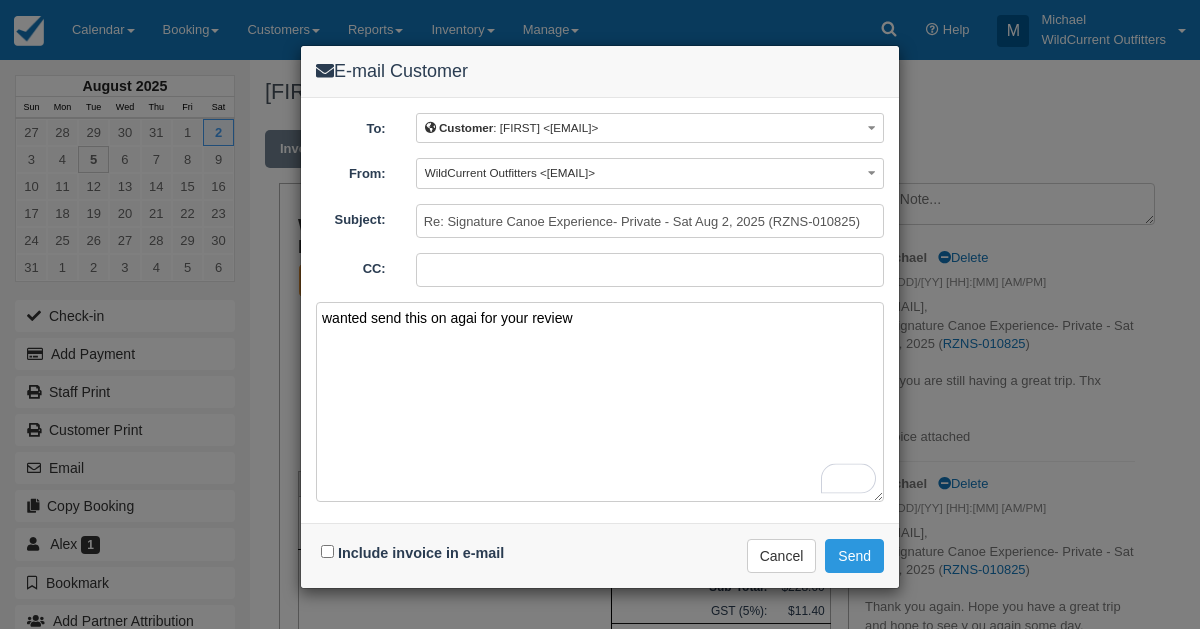 type on "wanted send this on agai for your review" 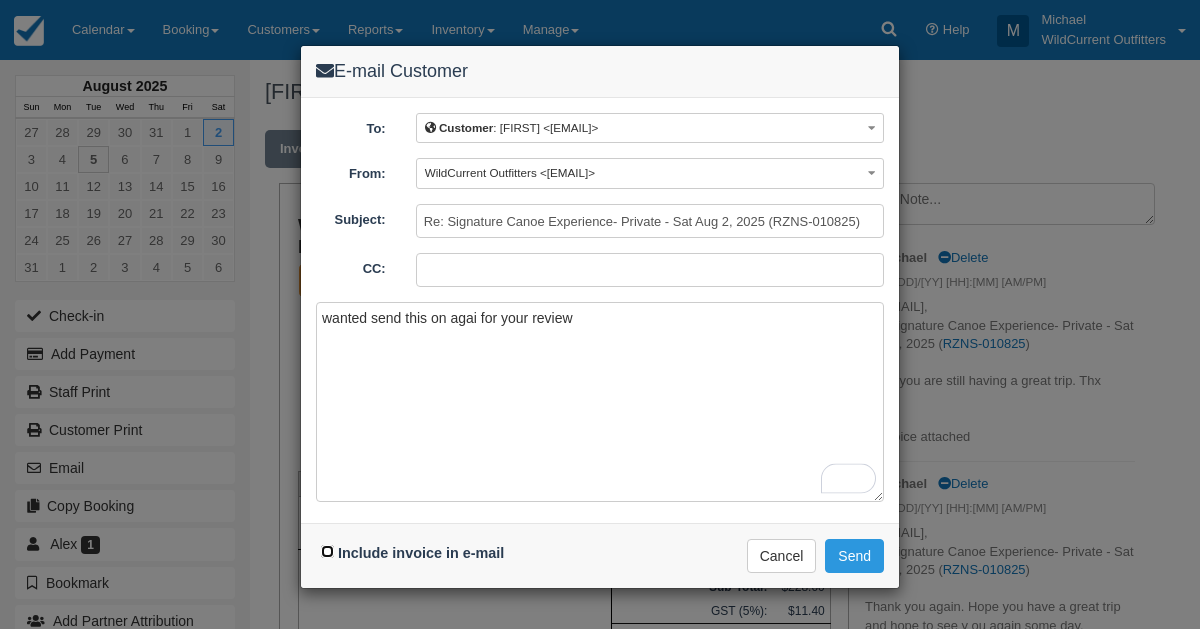 click on "Include invoice in e-mail" at bounding box center (327, 551) 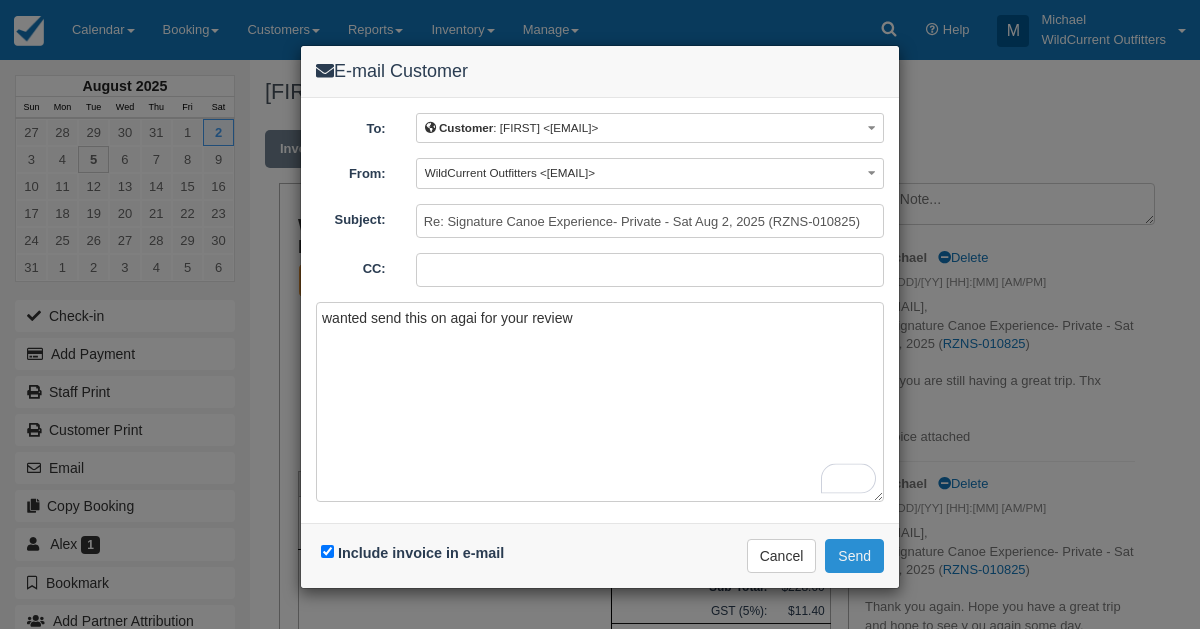 click on "Send" at bounding box center (854, 556) 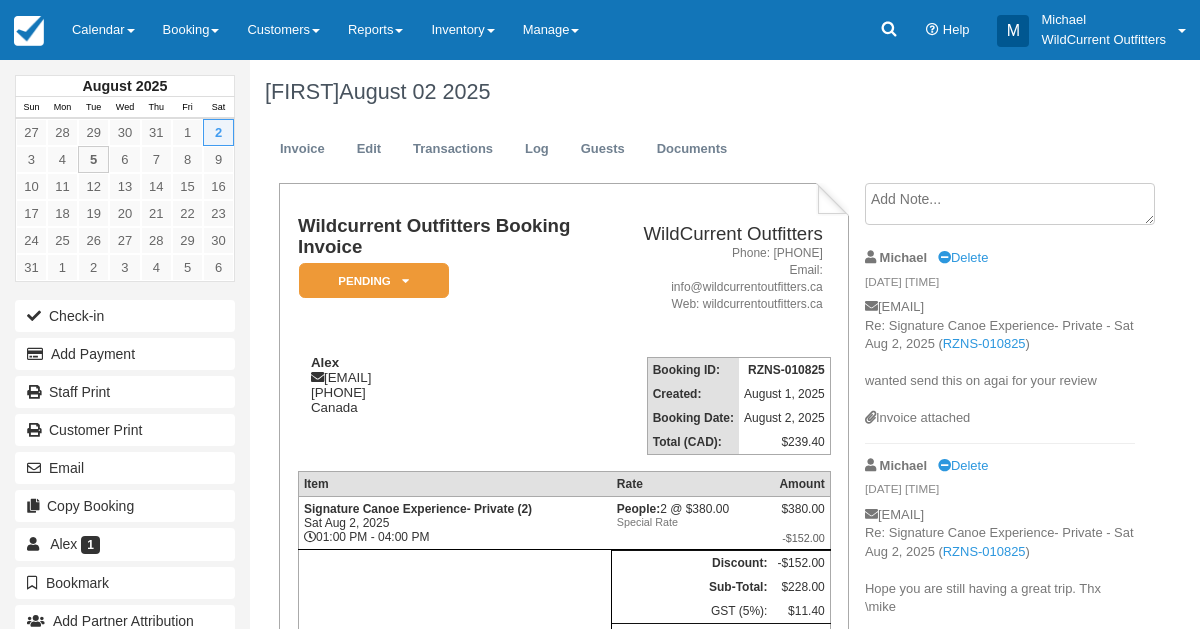 scroll, scrollTop: 0, scrollLeft: 0, axis: both 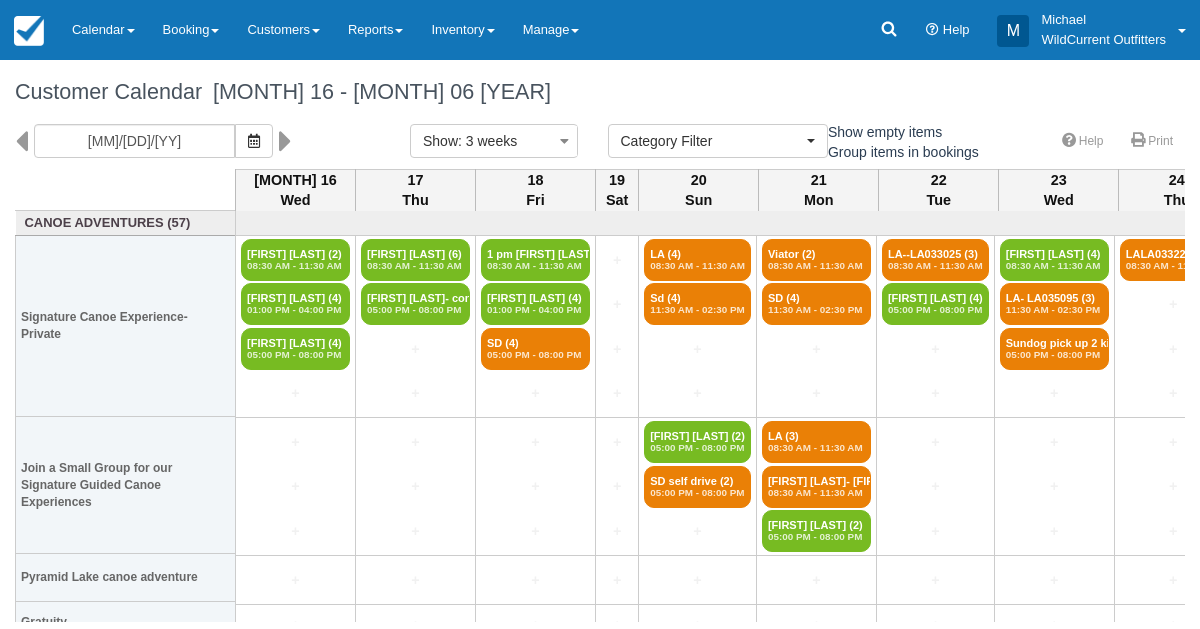 select 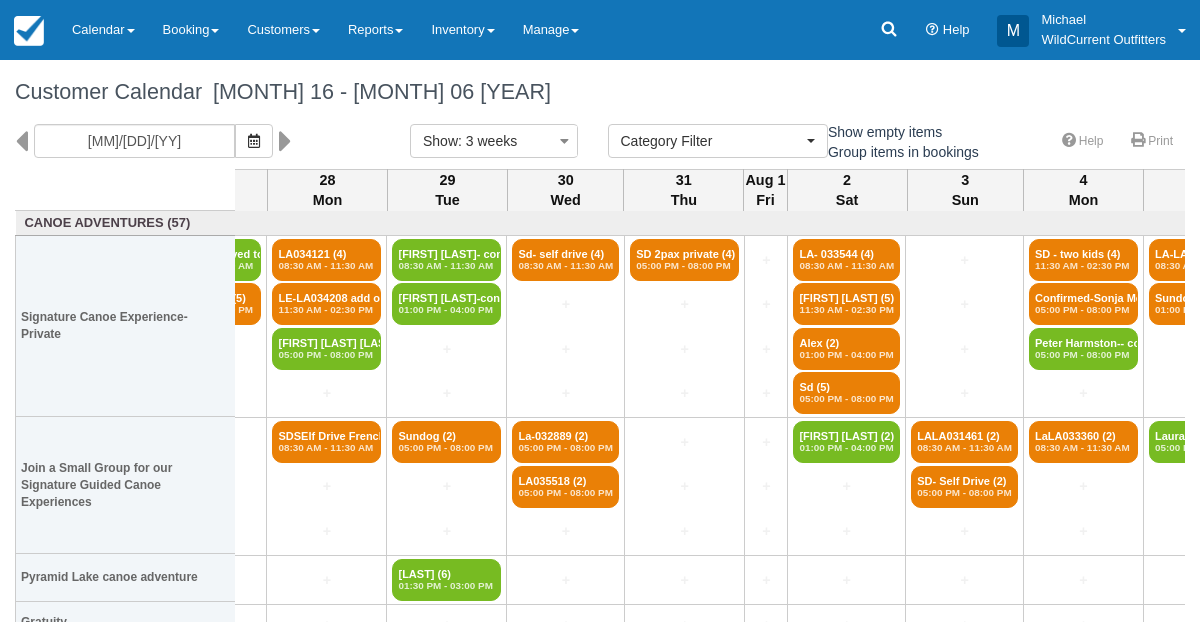 scroll, scrollTop: 0, scrollLeft: 1327, axis: horizontal 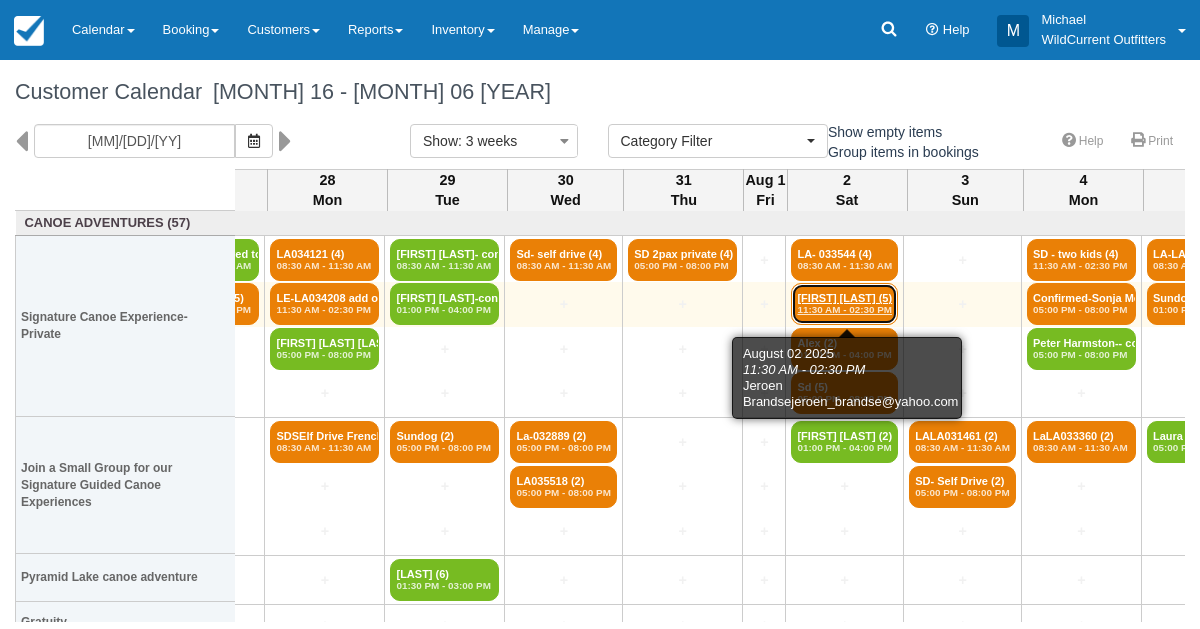 click on "[FIRST] [LAST] [FIRST] [LAST] (5)  11:30 AM - 02:30 PM" at bounding box center (844, 304) 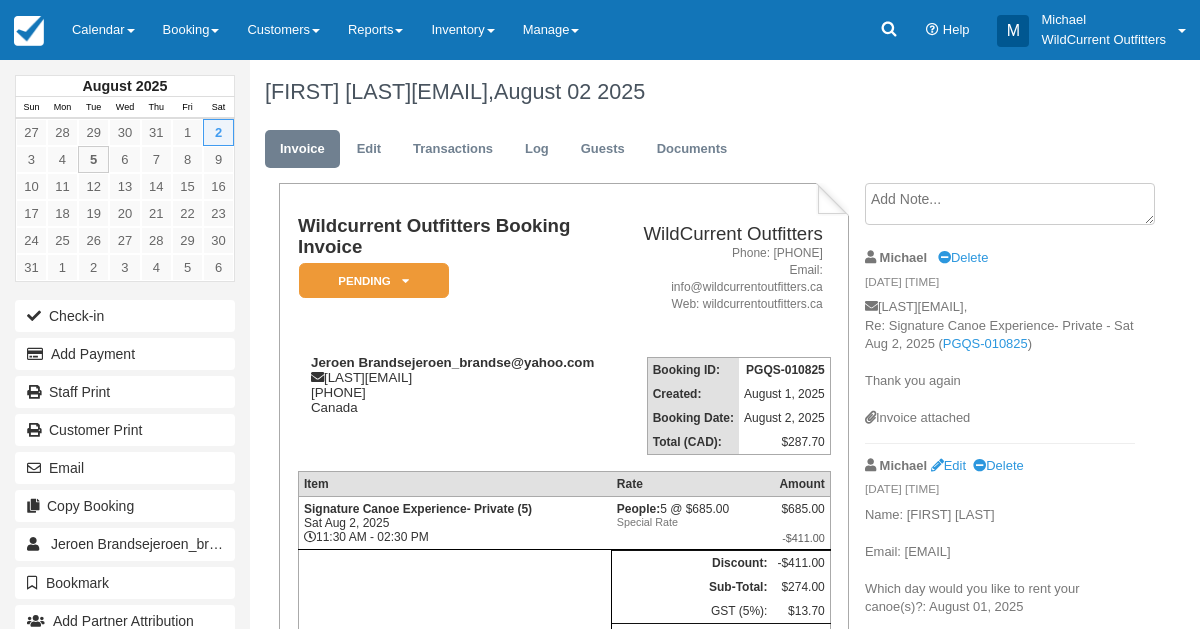 scroll, scrollTop: 0, scrollLeft: 0, axis: both 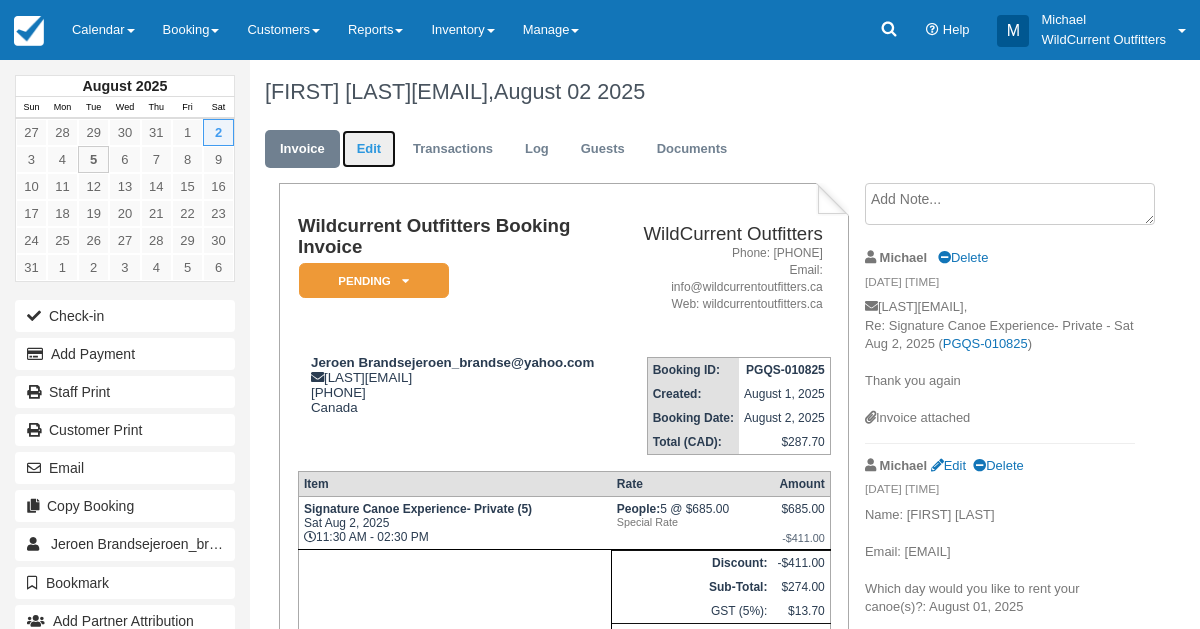 click on "Edit" at bounding box center [369, 149] 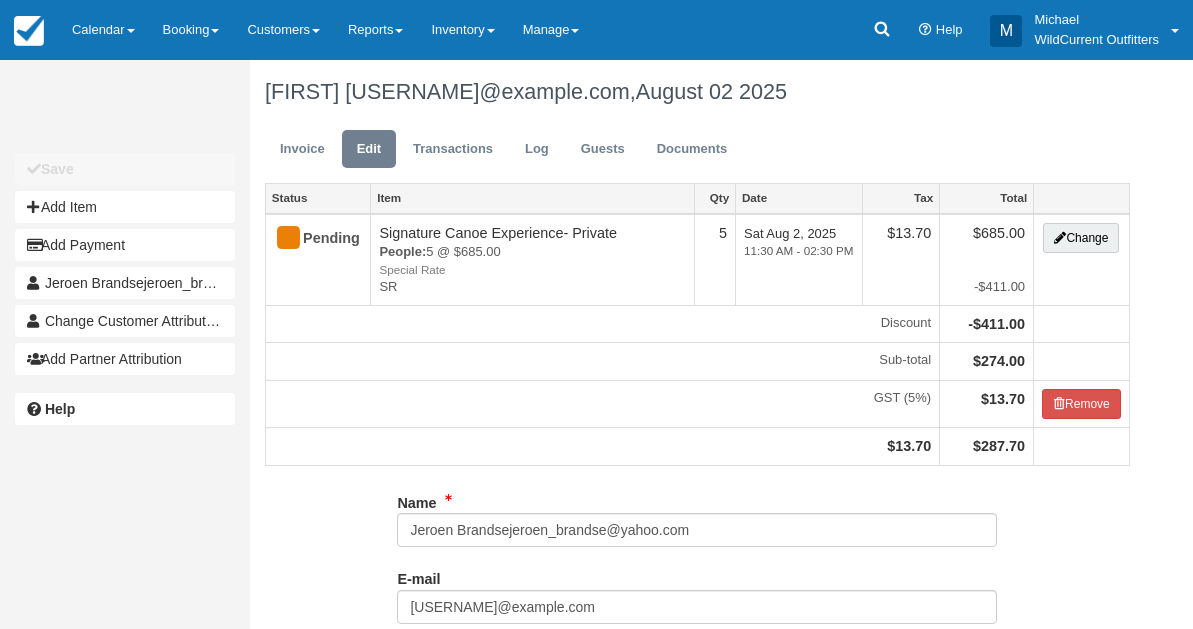 scroll, scrollTop: 0, scrollLeft: 0, axis: both 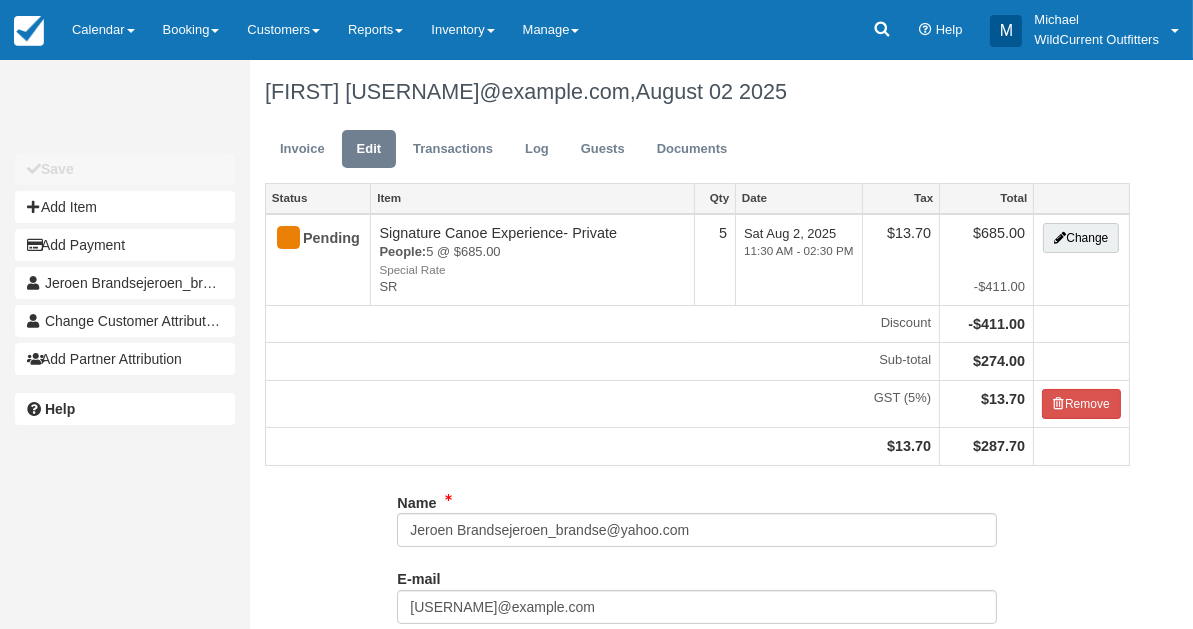 type on "06 23294426" 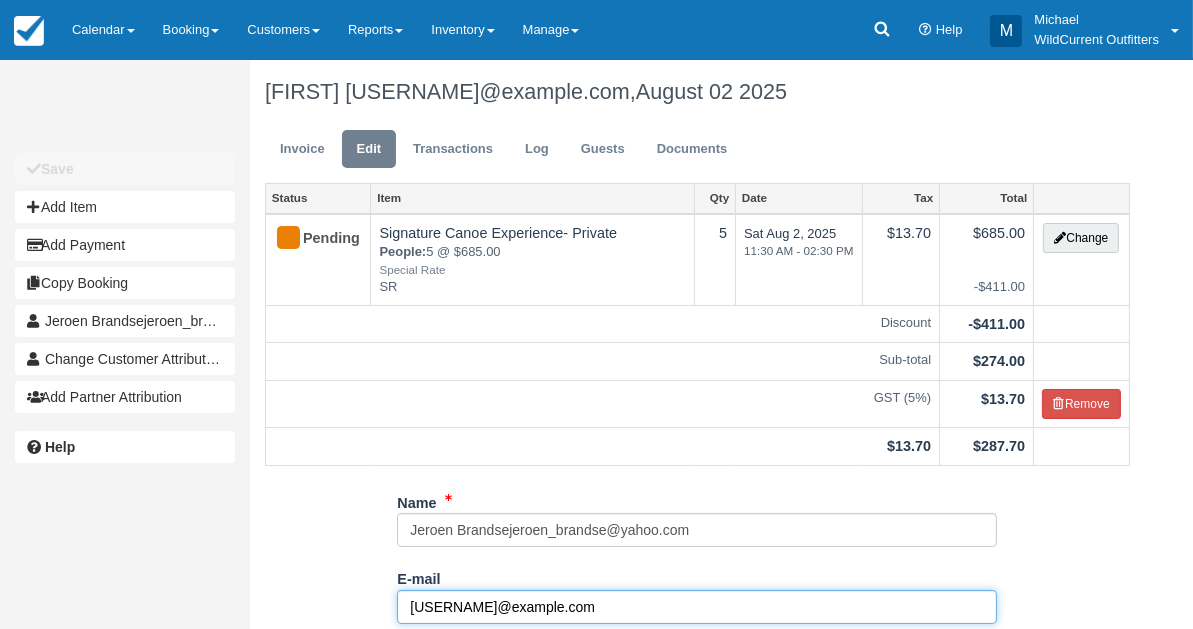 click on "Brandsejeroen_brandse@yahoo.com" at bounding box center (697, 607) 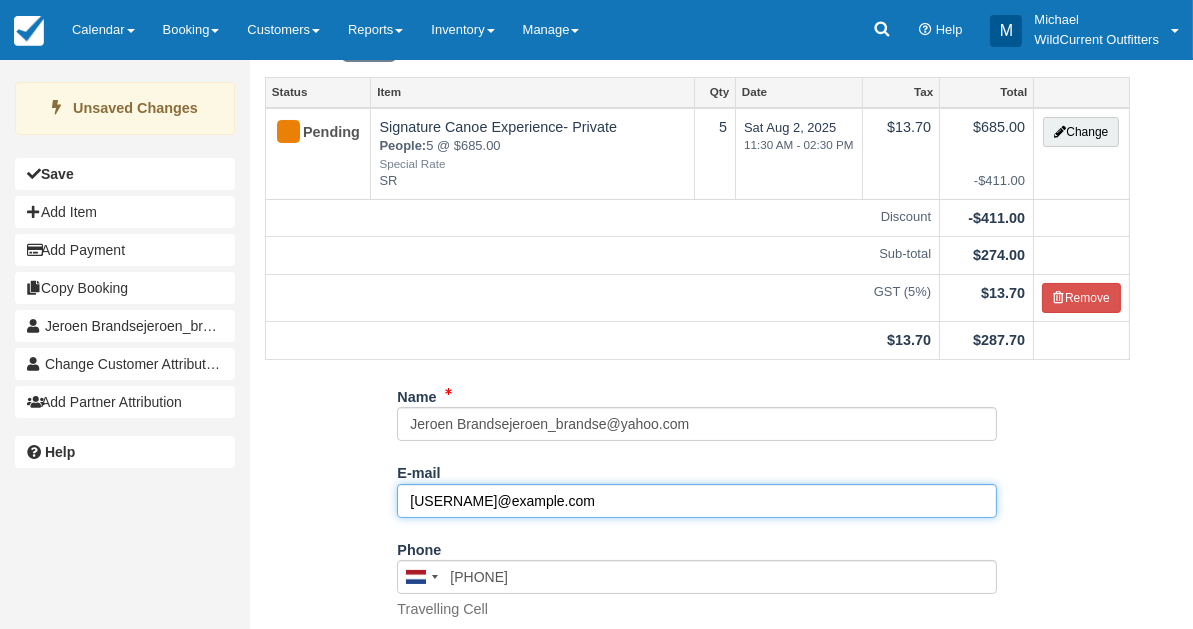 scroll, scrollTop: 383, scrollLeft: 0, axis: vertical 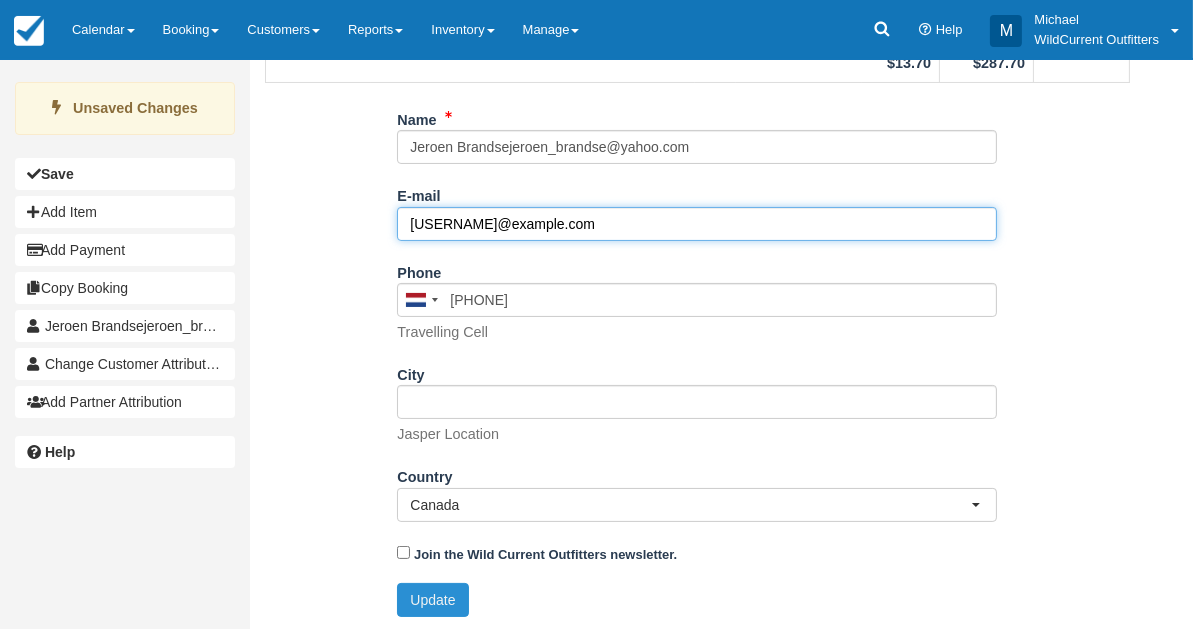 type on "jeroen_brandse@yahoo.com" 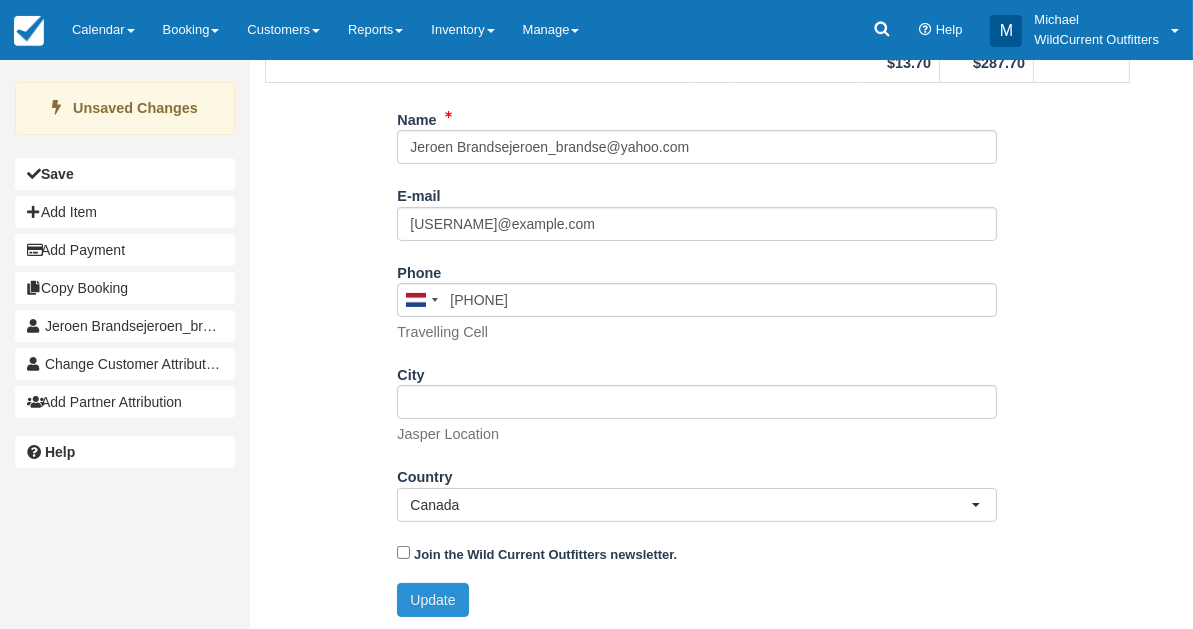 click on "Update" at bounding box center [432, 600] 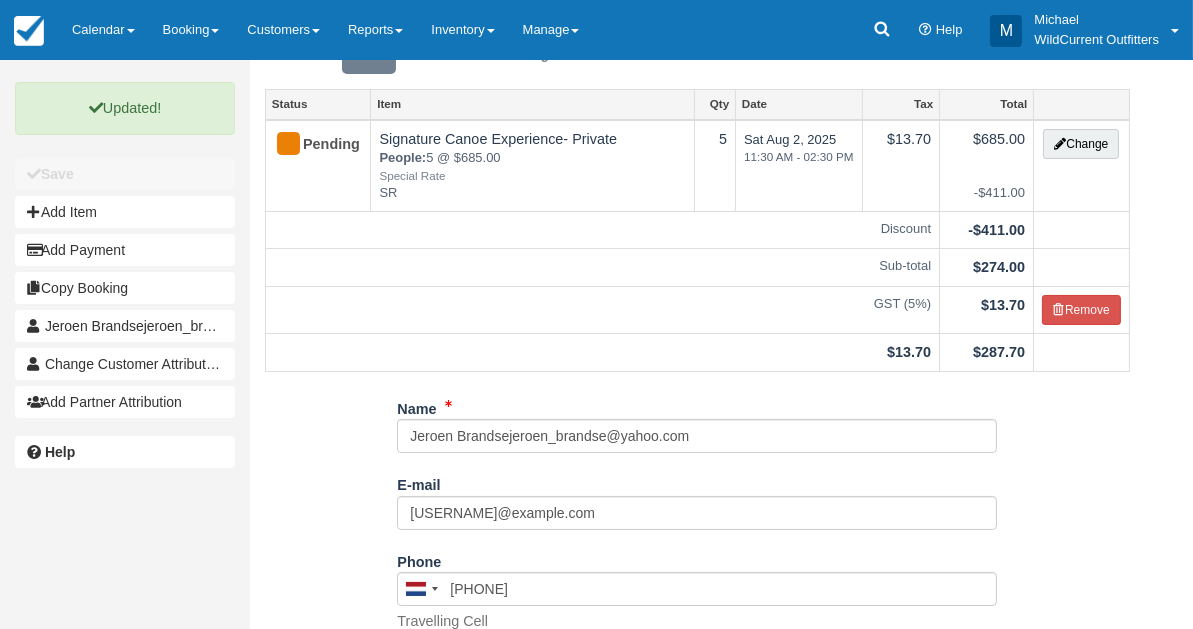 scroll, scrollTop: 0, scrollLeft: 0, axis: both 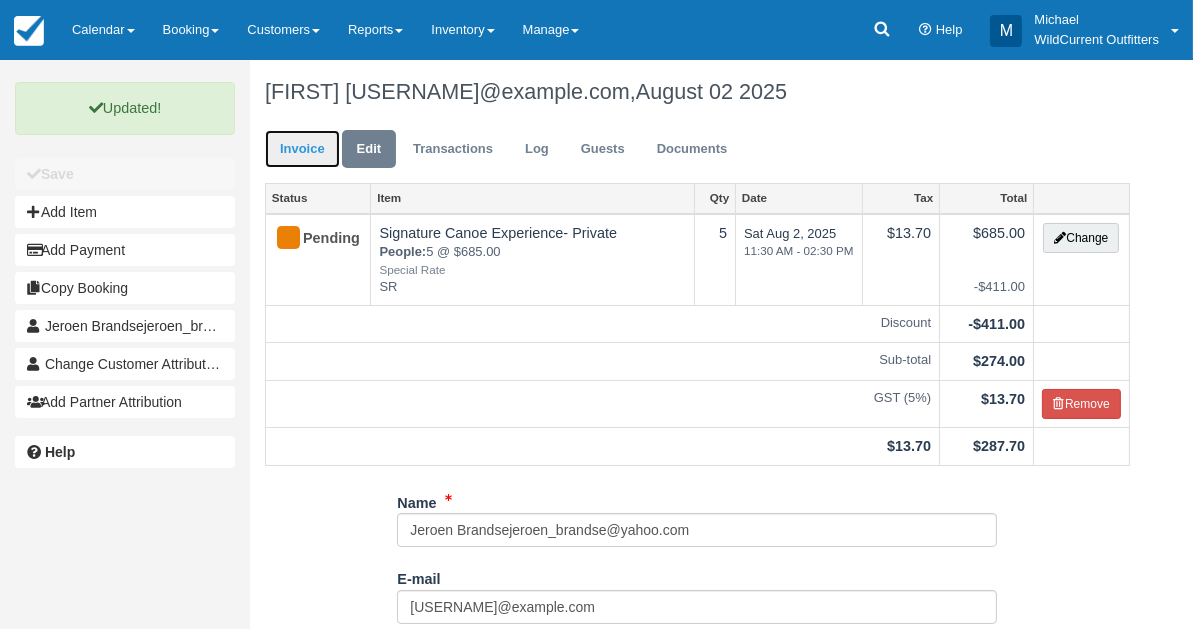 click on "Invoice" at bounding box center [302, 149] 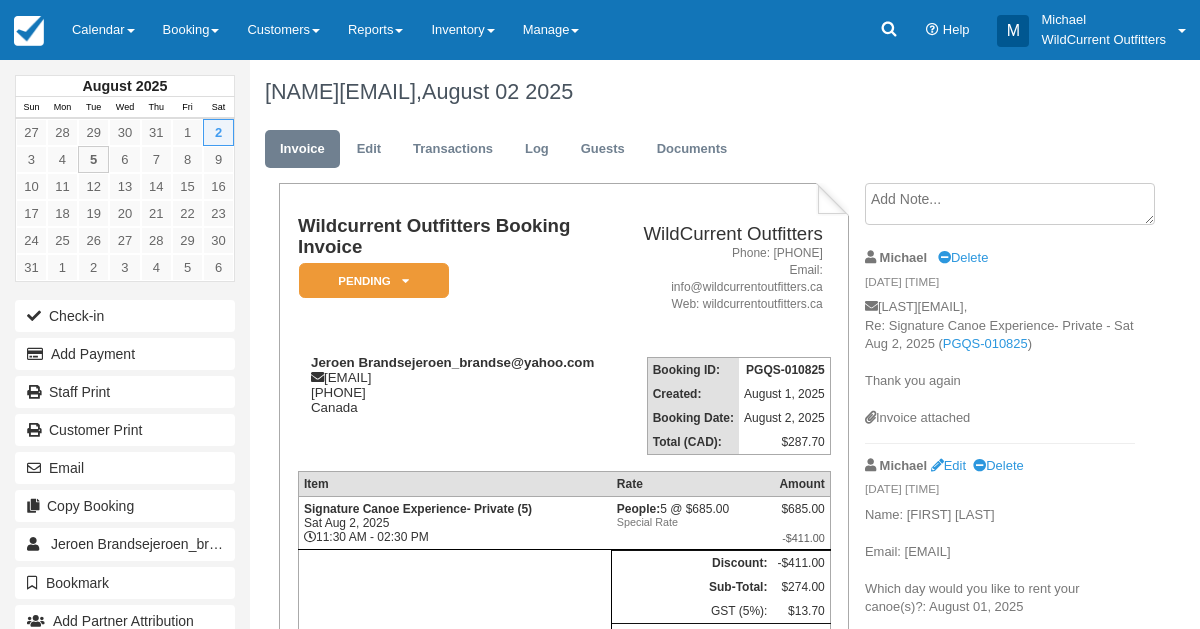 scroll, scrollTop: 0, scrollLeft: 0, axis: both 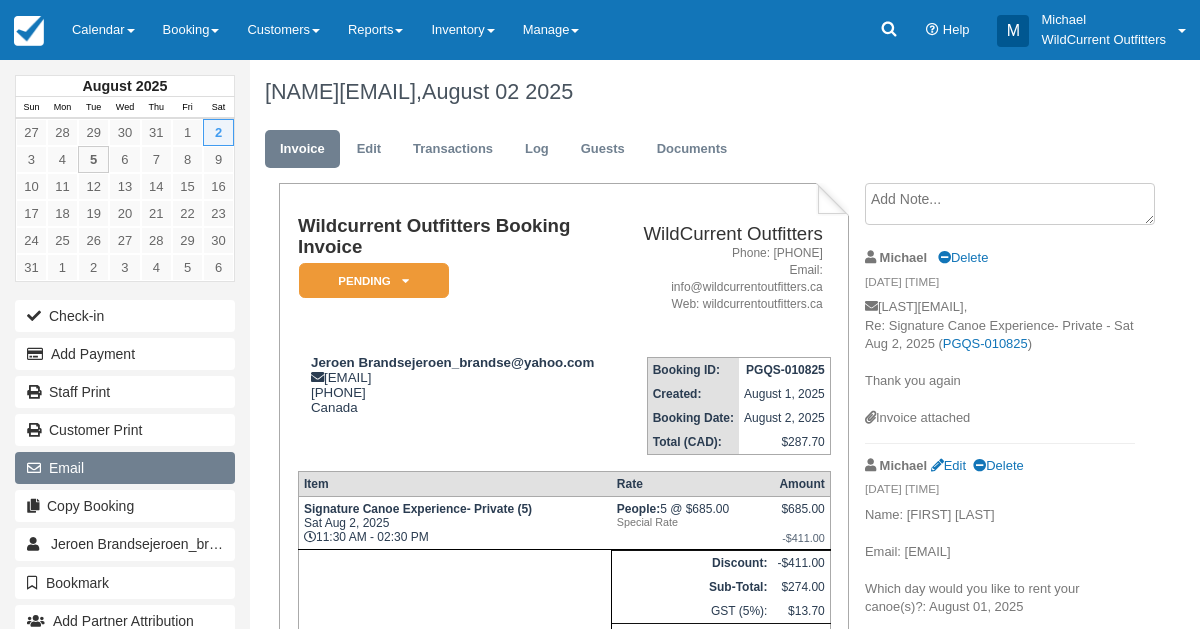 click on "Email" at bounding box center [125, 468] 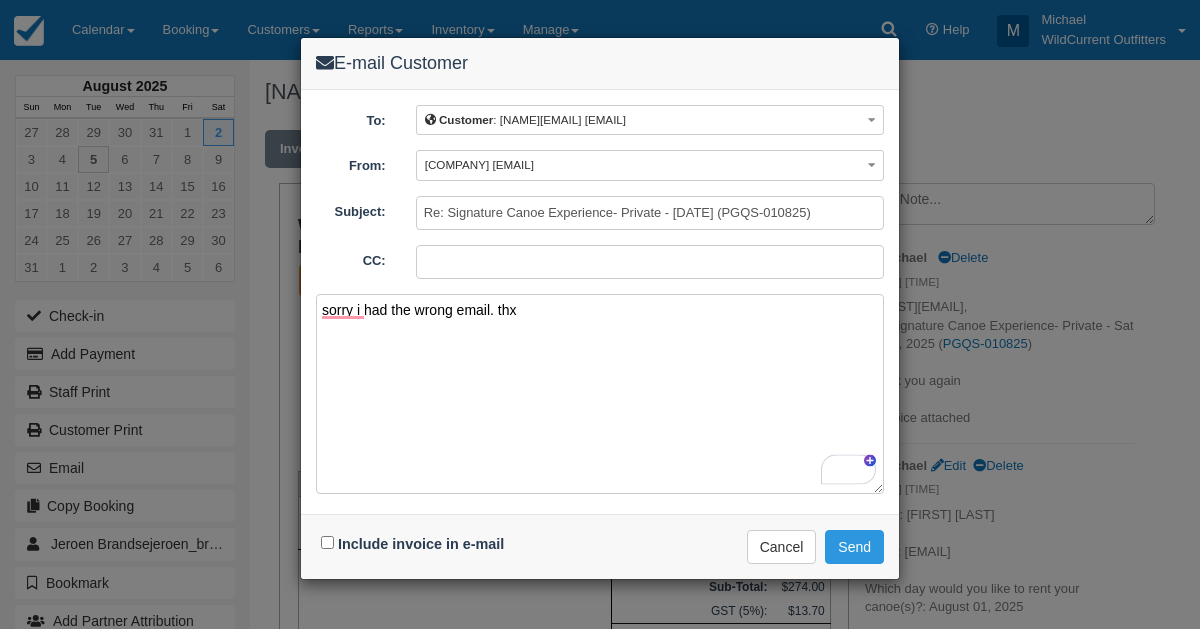 type on "sorry i had the wrong email. thx" 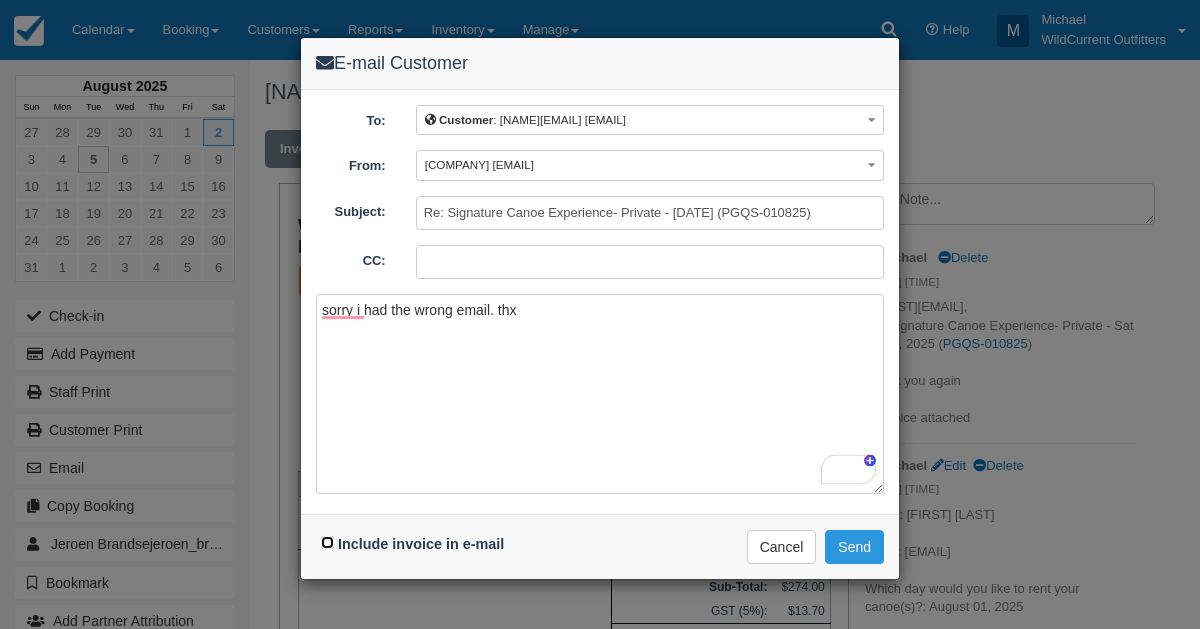 click on "Include invoice in e-mail" at bounding box center (327, 542) 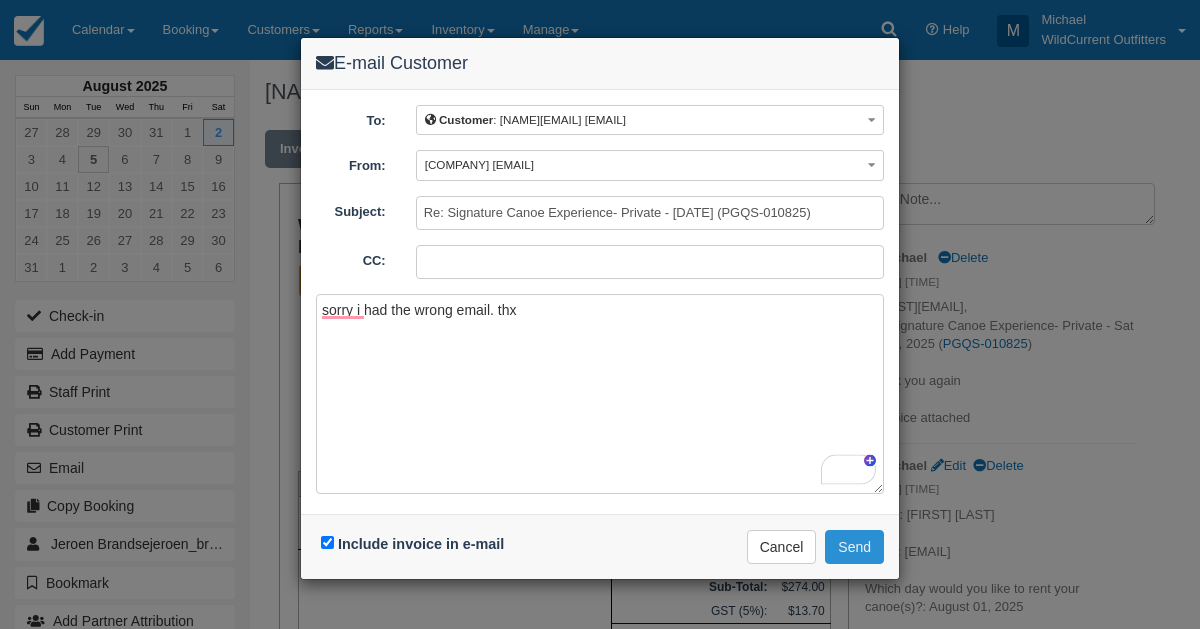 click on "Send" at bounding box center (854, 547) 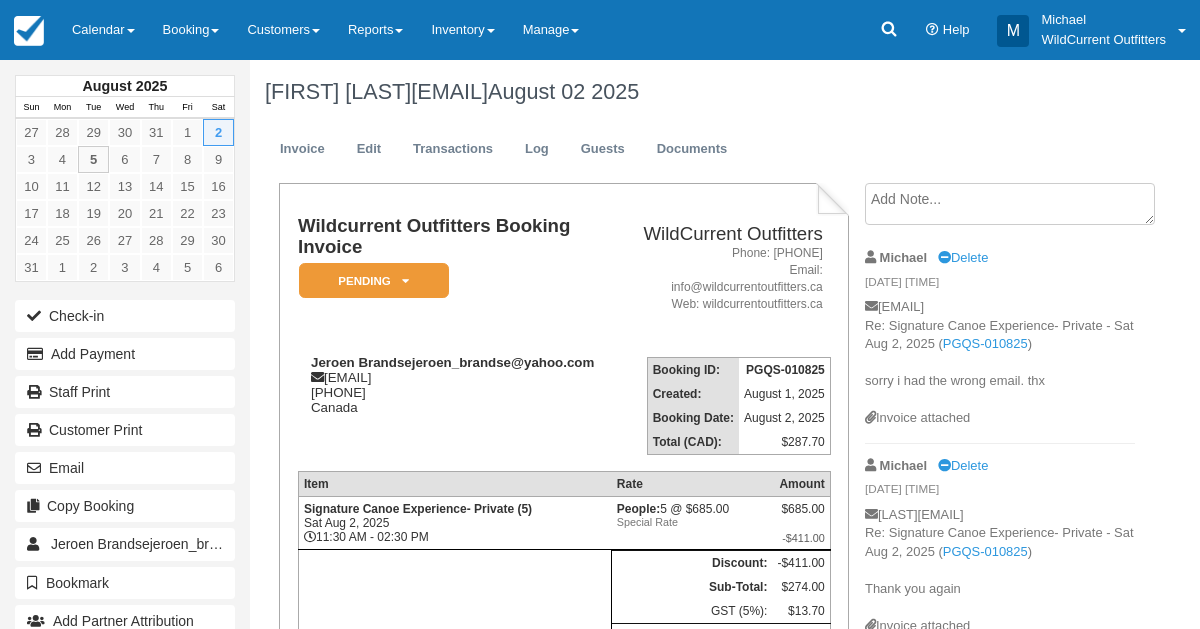 scroll, scrollTop: 0, scrollLeft: 0, axis: both 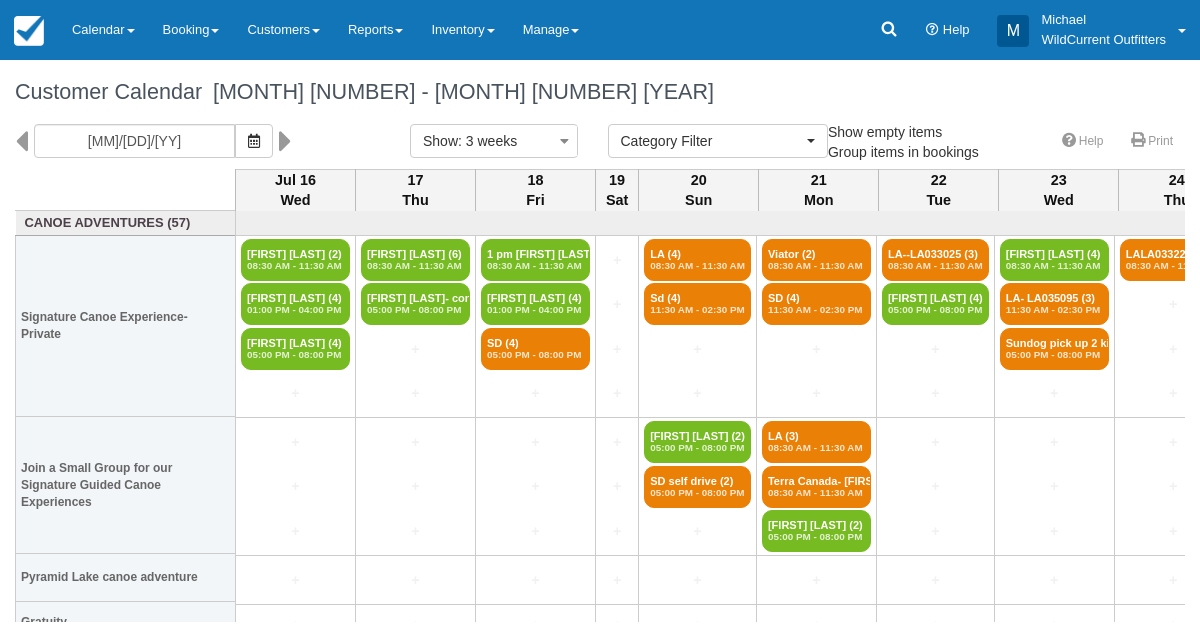 select 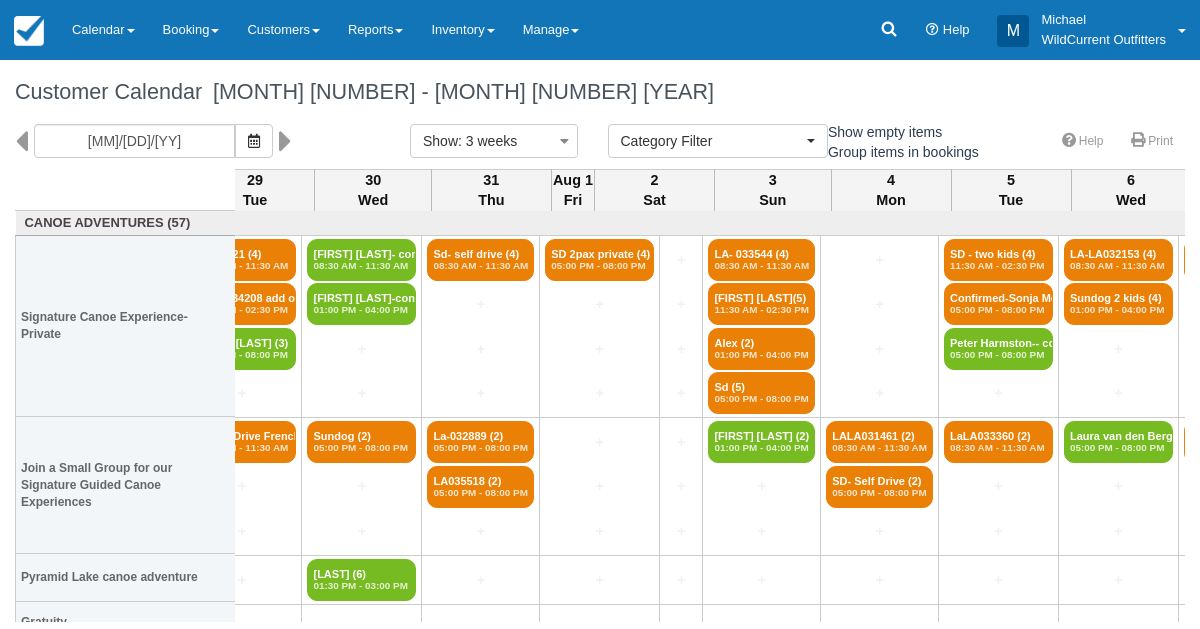 scroll, scrollTop: 0, scrollLeft: 1526, axis: horizontal 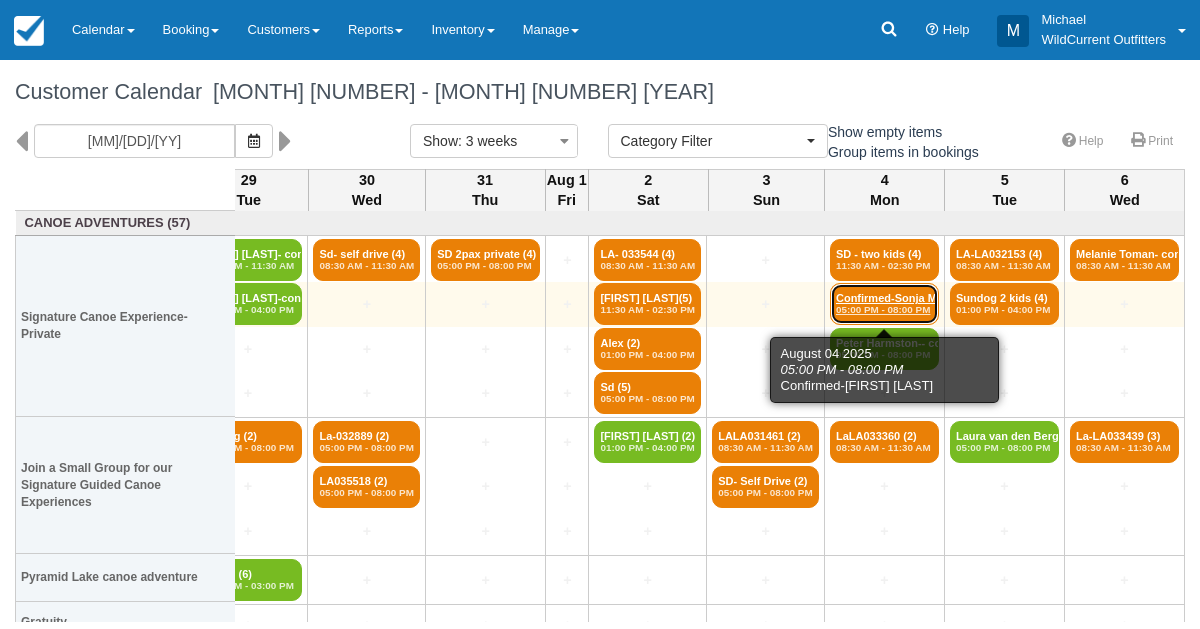 click on "05:00 PM - 08:00 PM" at bounding box center (884, 310) 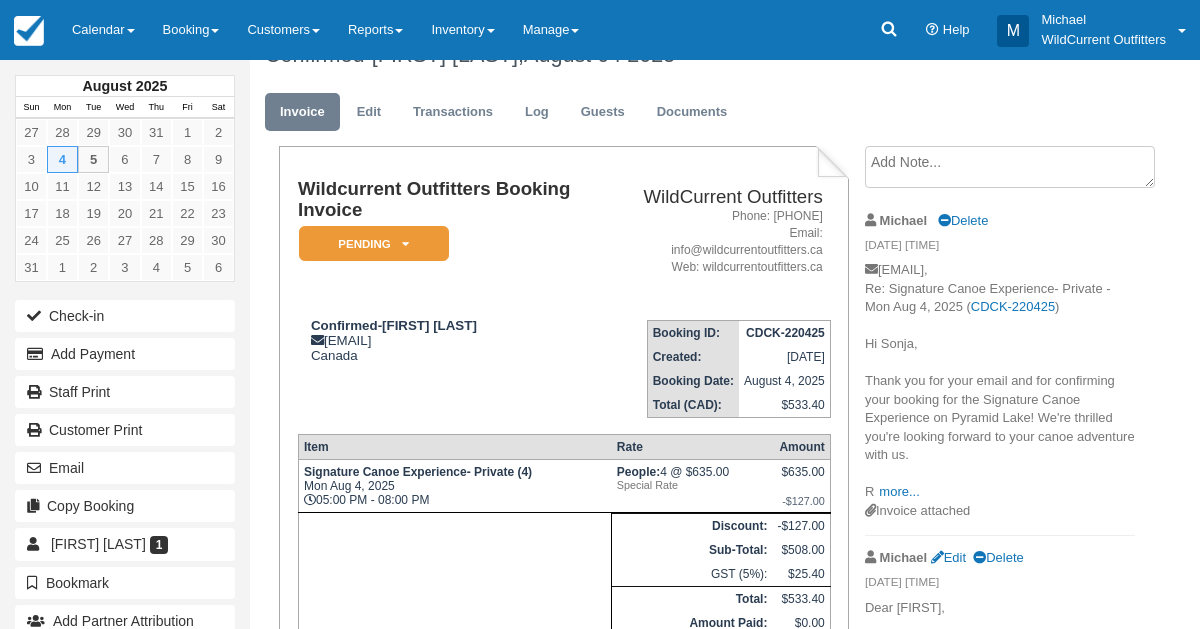 scroll, scrollTop: 0, scrollLeft: 0, axis: both 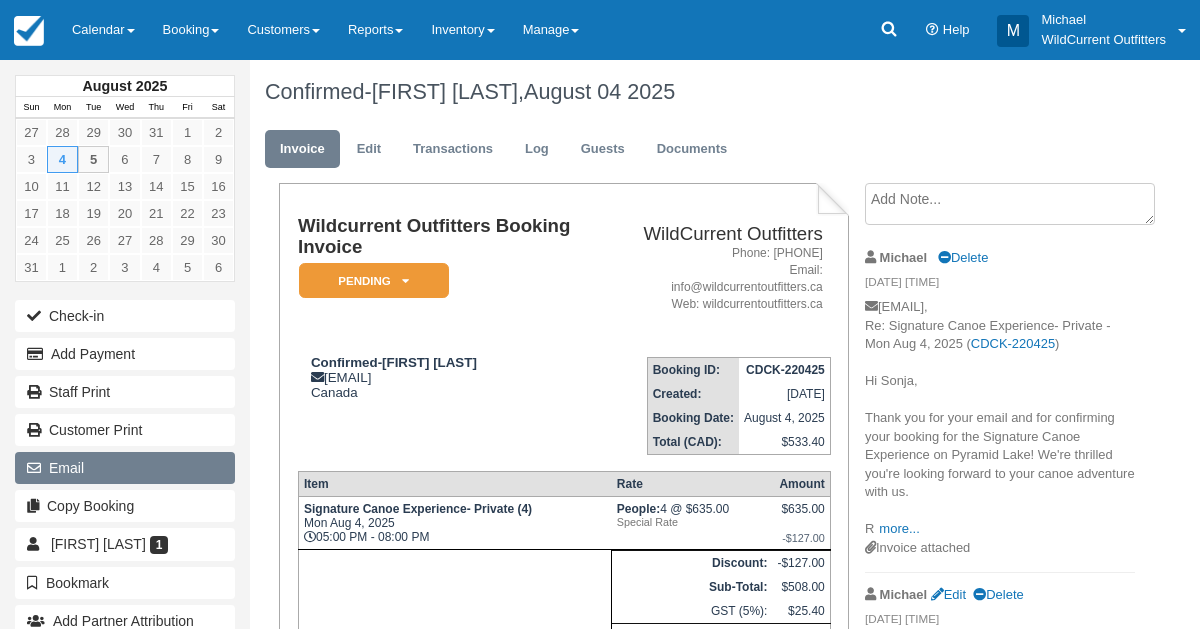 click on "Email" at bounding box center (125, 468) 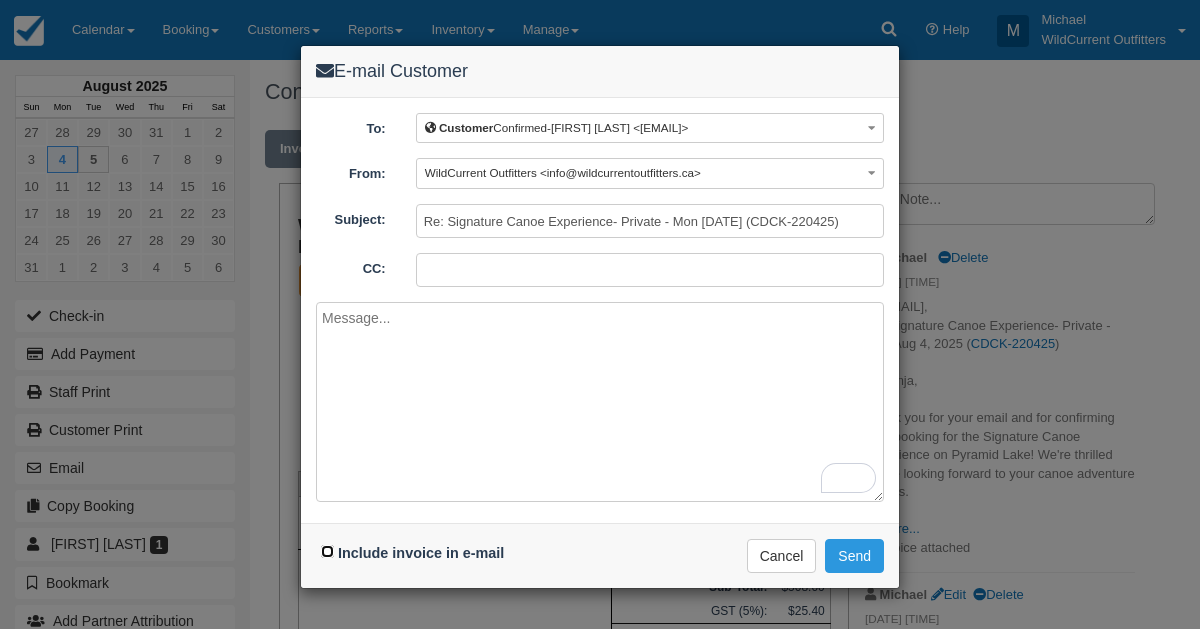 click on "Include invoice in e-mail" at bounding box center (327, 551) 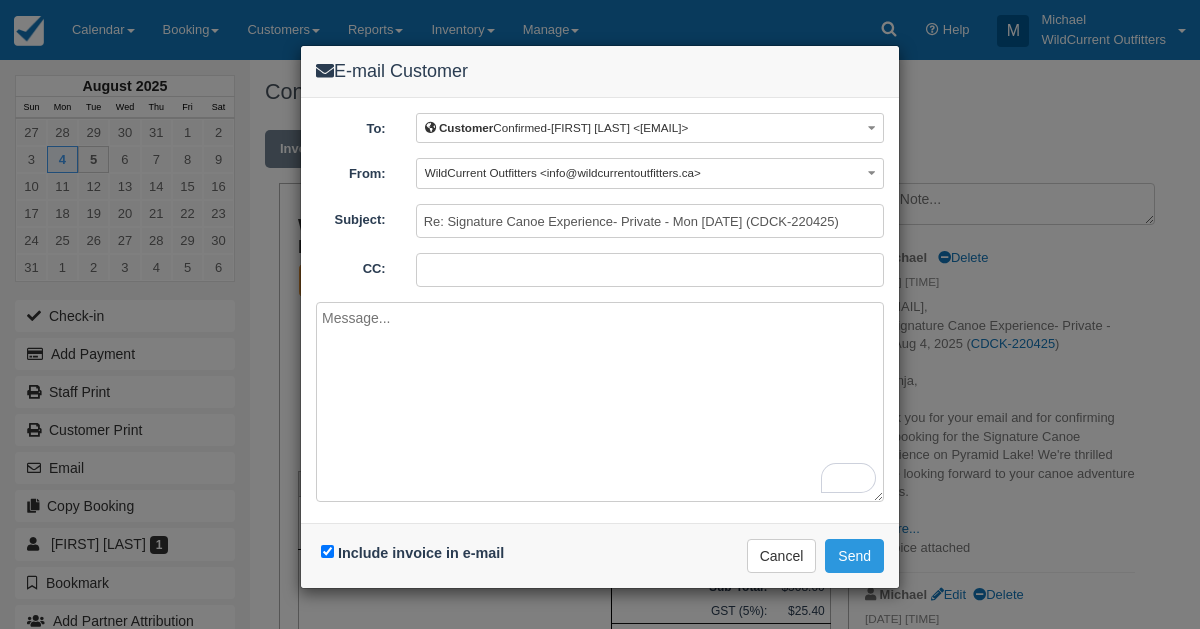 click at bounding box center [600, 402] 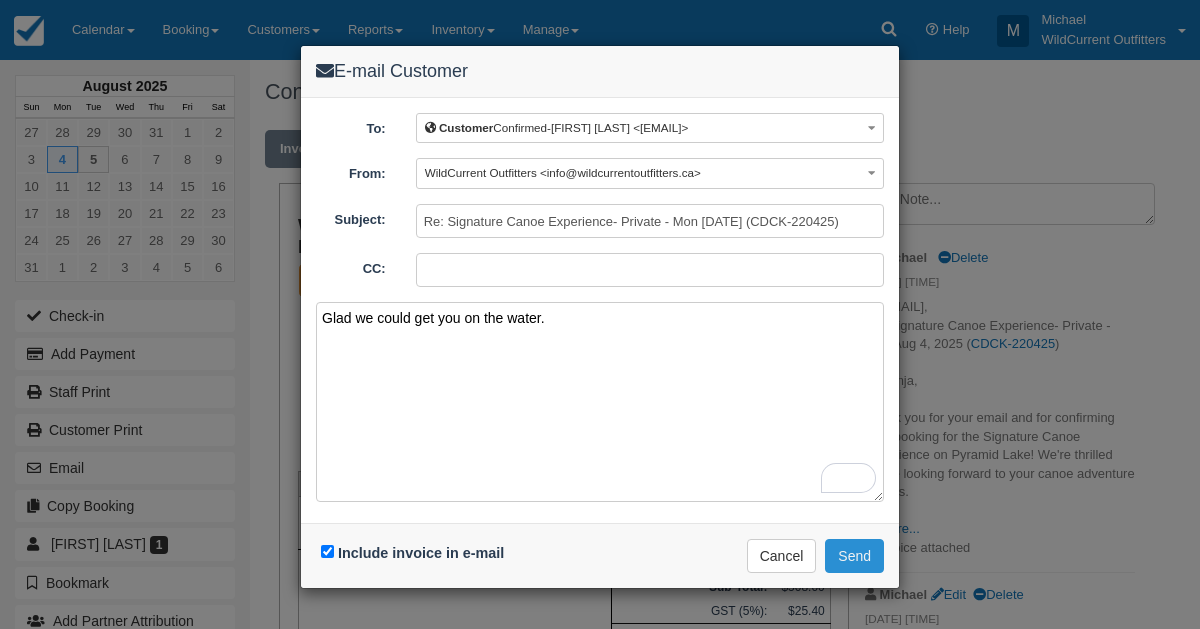 type on "Glad we could get you on the water." 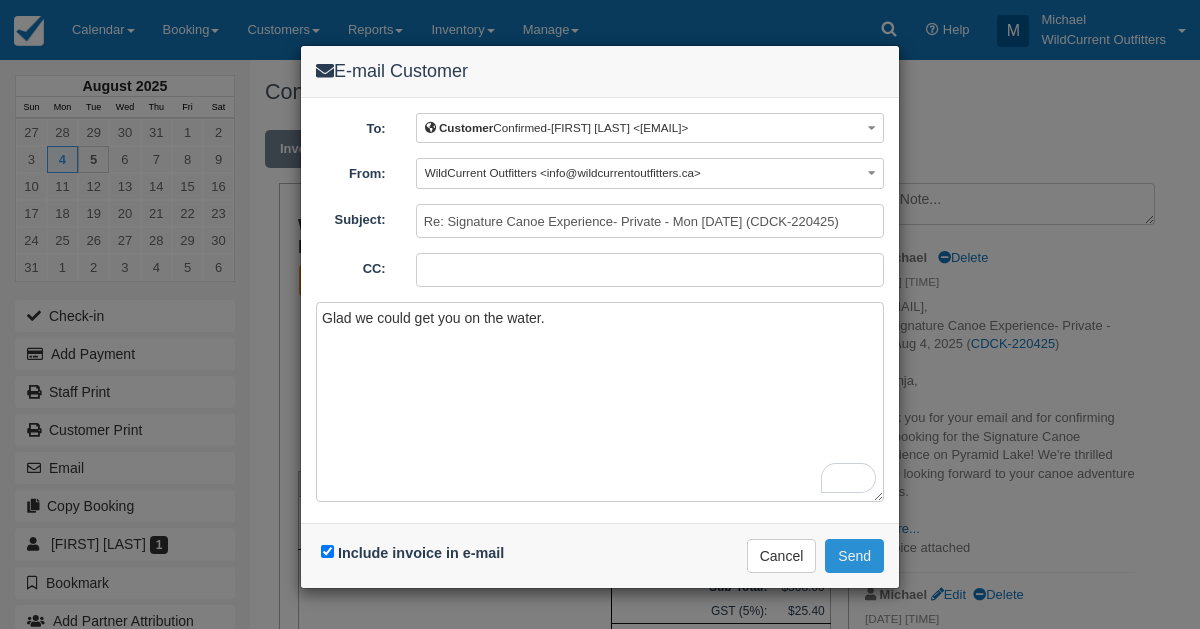 click on "Send" at bounding box center (854, 556) 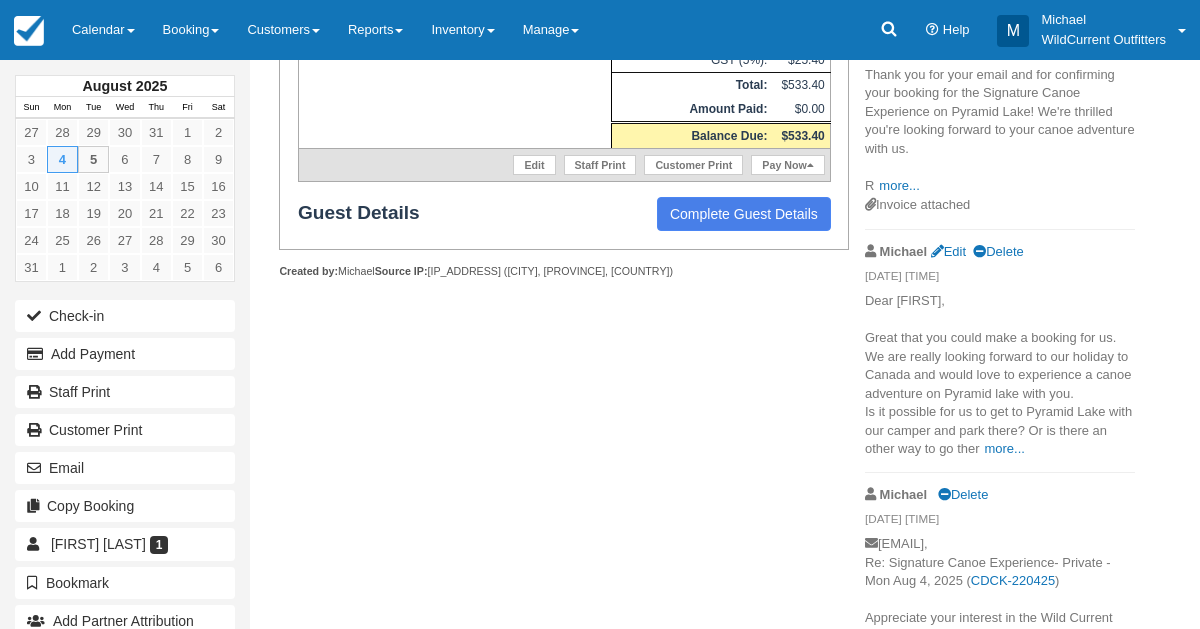 scroll, scrollTop: 552, scrollLeft: 0, axis: vertical 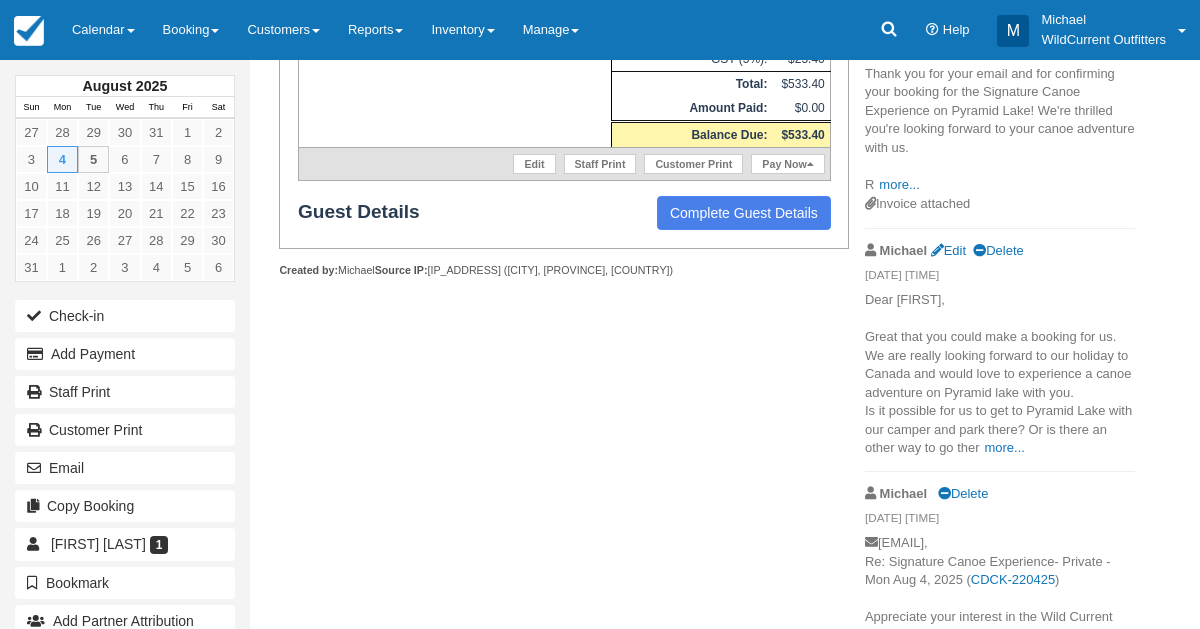 click on "Create
Show on invoice
Michael
Delete
08/05/25 12:15 PM
sonja999@hotmail.nl,
Re: Signature Canoe Experience- Private - Mon Aug 4, 2025 ( CDCK-220425 )
Glad we could get you on the water.
Invoice attached
Michael
Delete
04/28/25 02:10 PM
sonja999@hotmail.nl,
Re: Signature Canoe Experience- Private - Mon Aug 4, 2025 ( CDCK-220425 )
Hi Sonja,
Thank you for your email and for confirming your booking for the Signature Canoe Experience on Pyramid Lake! We're thrilled you're looking forward to your canoe adventure with us.
R more...
We look forward to a wonderful experience with you in August!
​REach out any time .
Best regards,
Mike
Invoice attached
Michael  Edit" at bounding box center (1000, 341) 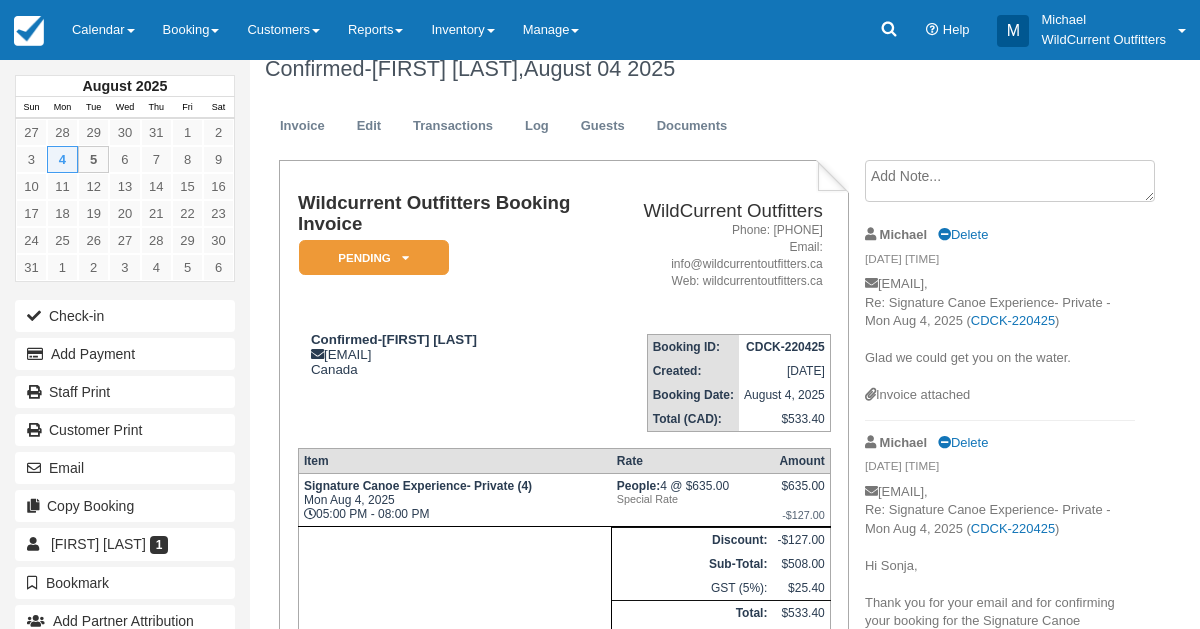 scroll, scrollTop: 24, scrollLeft: 0, axis: vertical 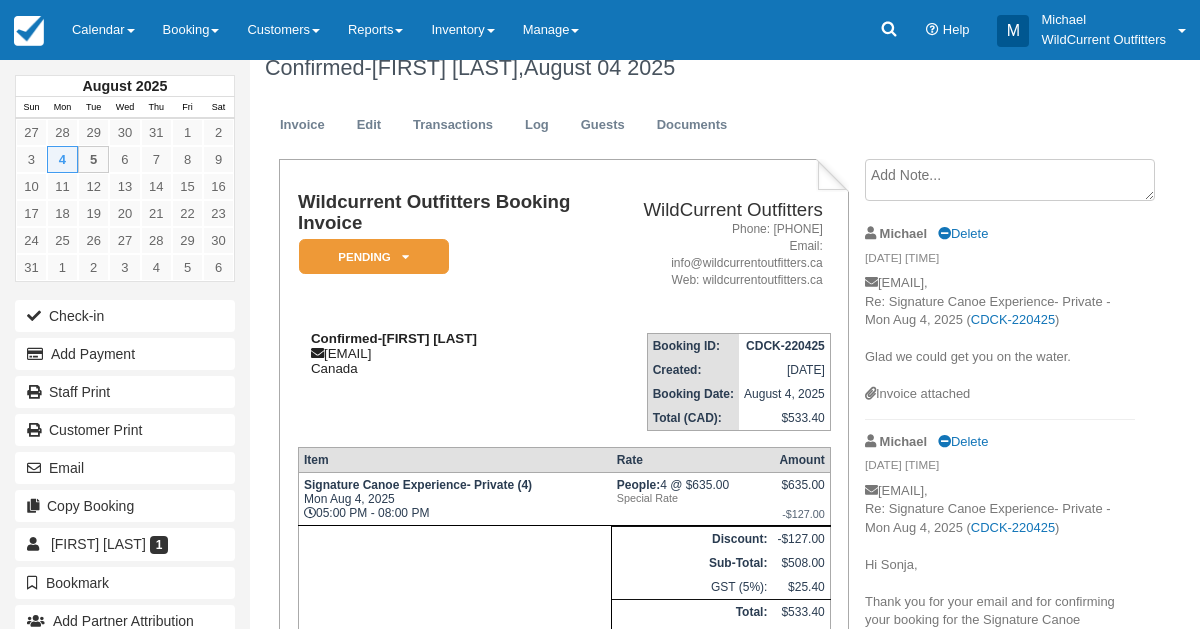drag, startPoint x: 577, startPoint y: 338, endPoint x: 379, endPoint y: 341, distance: 198.02272 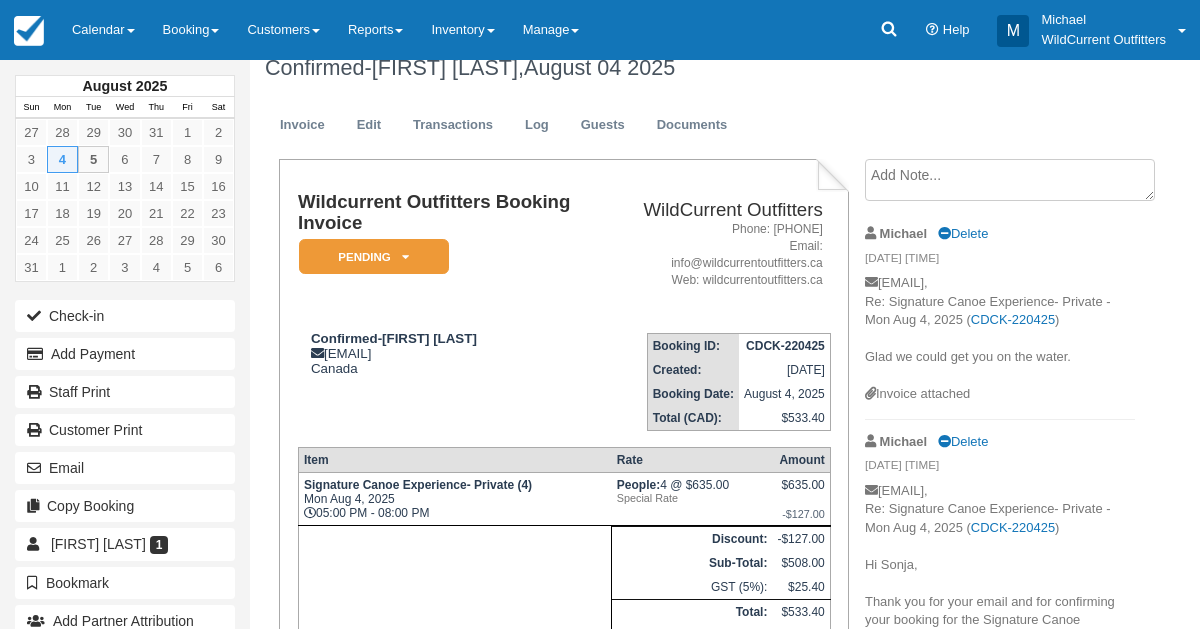 click on "Confirmed-Sonja Meijdam-van der Plasse  sonja999@hotmail.nl Canada" at bounding box center (463, 374) 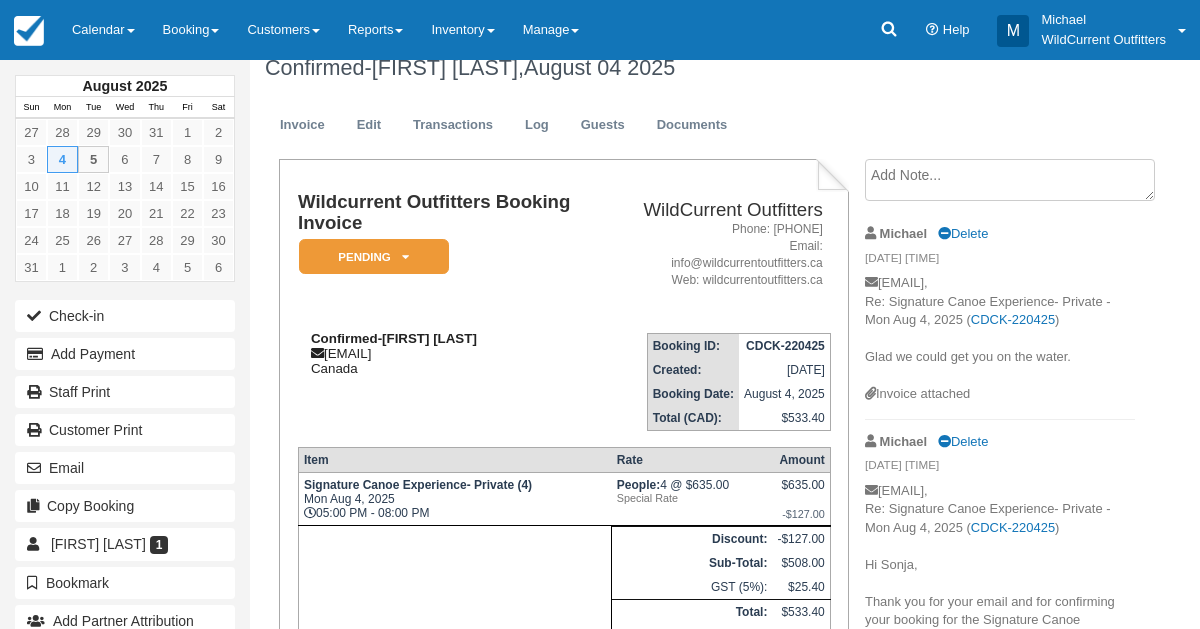 drag, startPoint x: 455, startPoint y: 351, endPoint x: 329, endPoint y: 348, distance: 126.035706 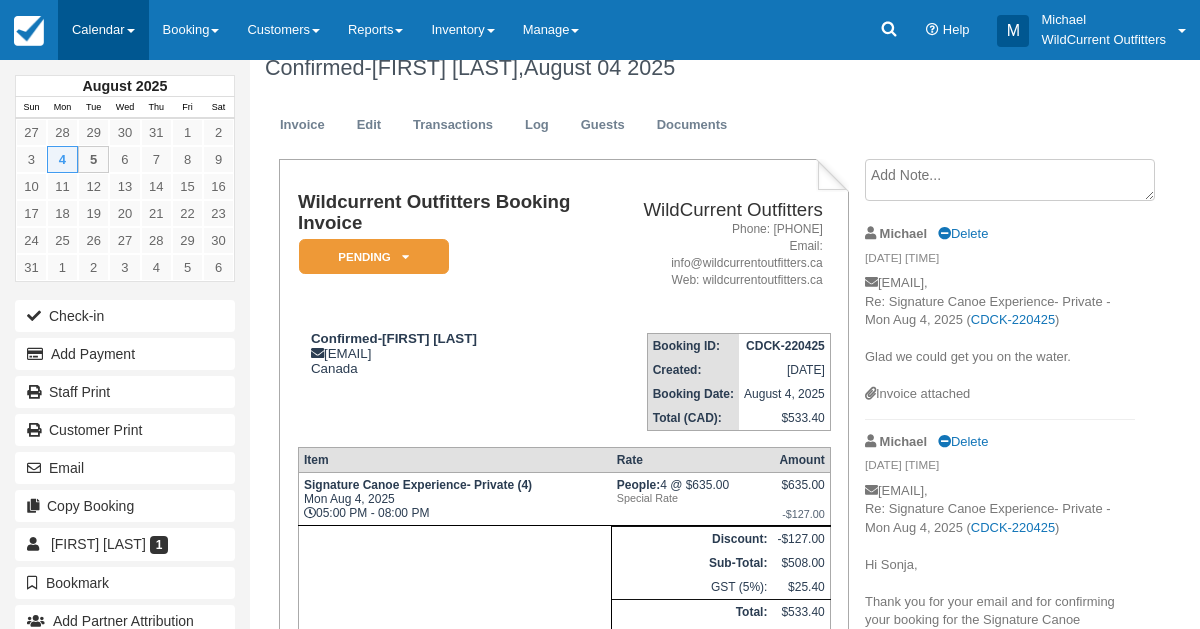 click on "Calendar" at bounding box center [103, 30] 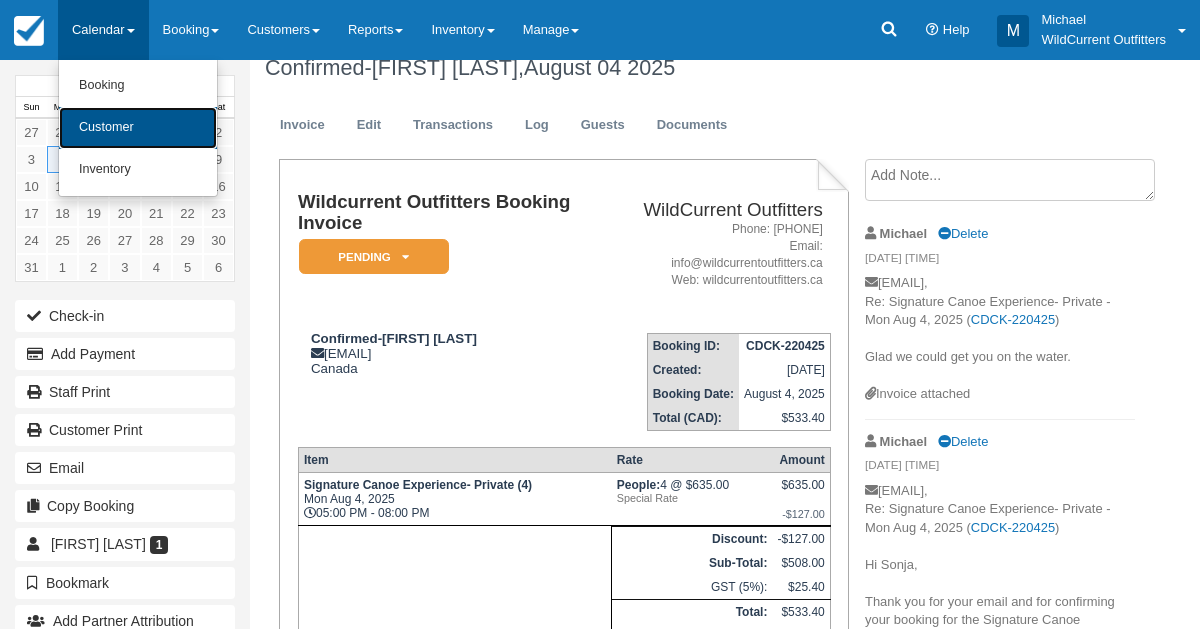 click on "Customer" at bounding box center [138, 128] 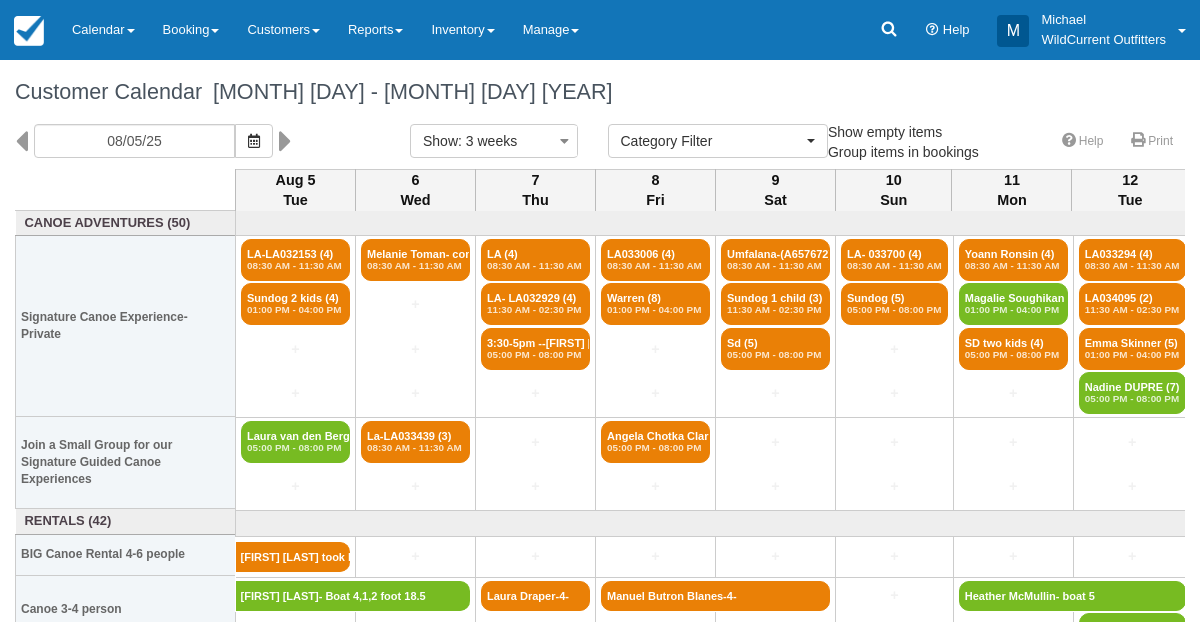 select 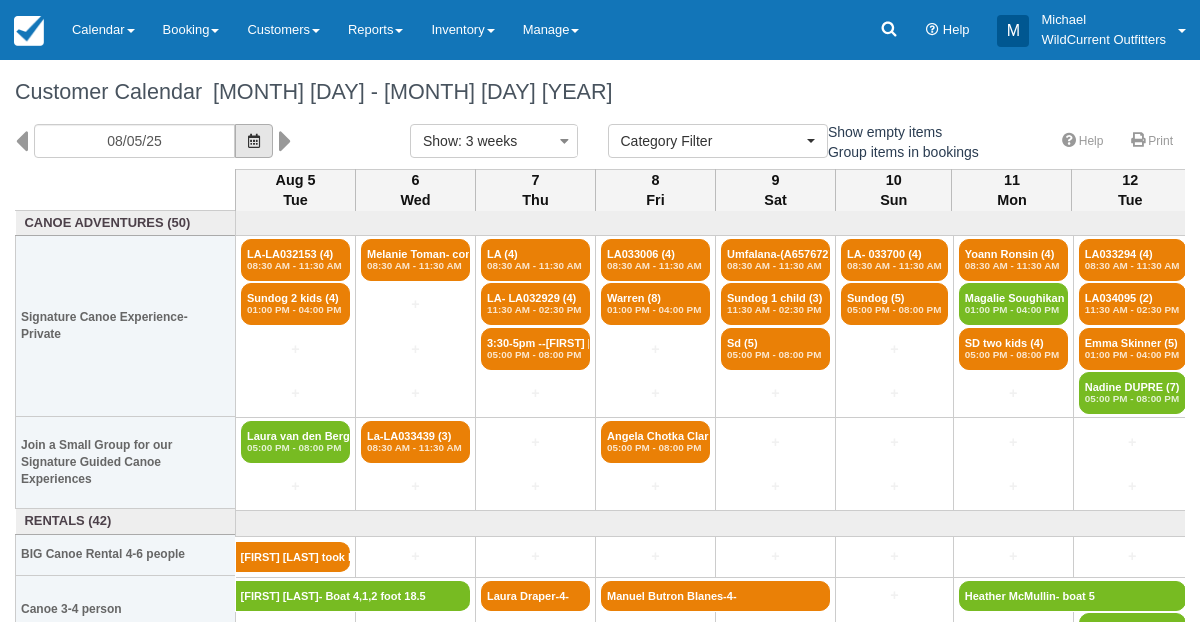 click at bounding box center (254, 141) 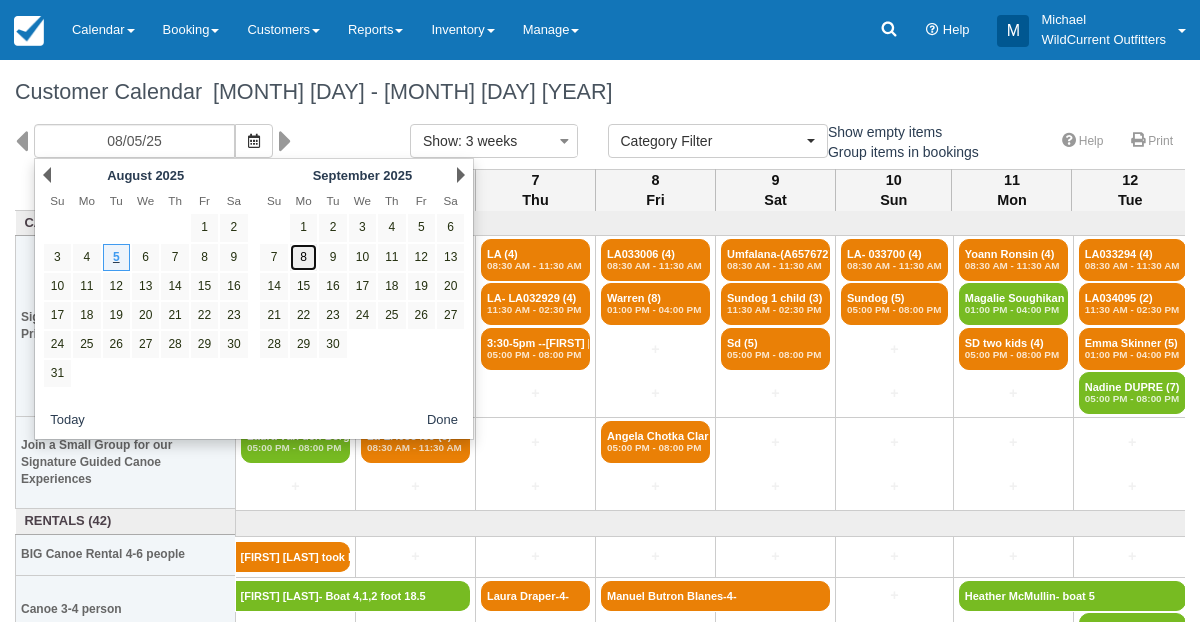click on "8" at bounding box center (303, 257) 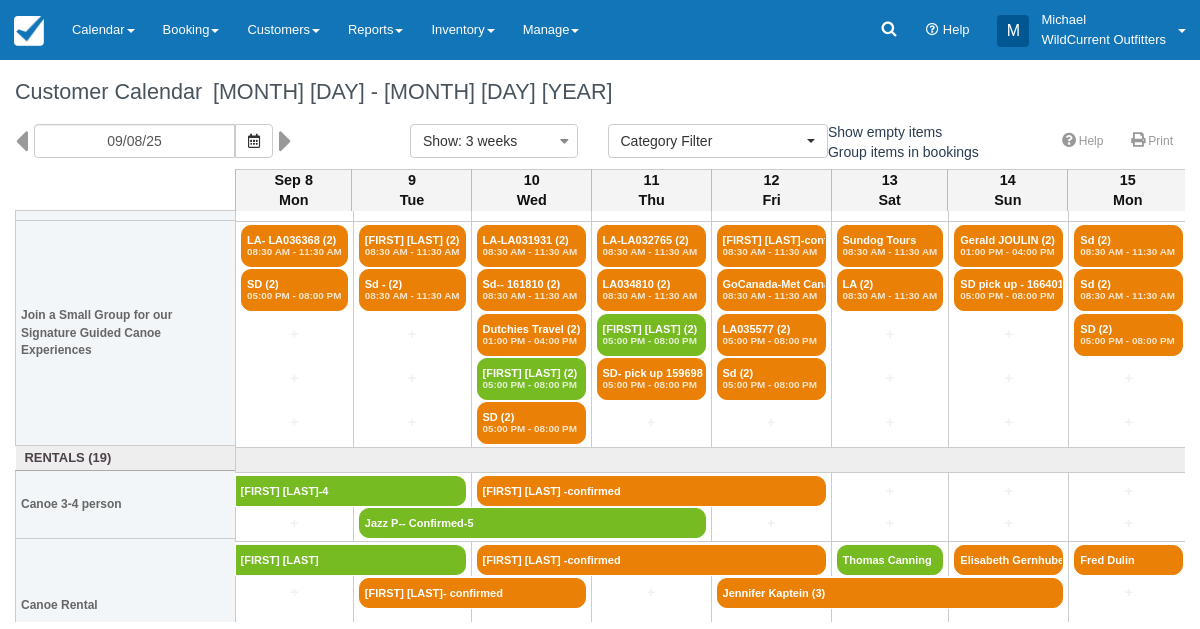 scroll, scrollTop: 151, scrollLeft: 0, axis: vertical 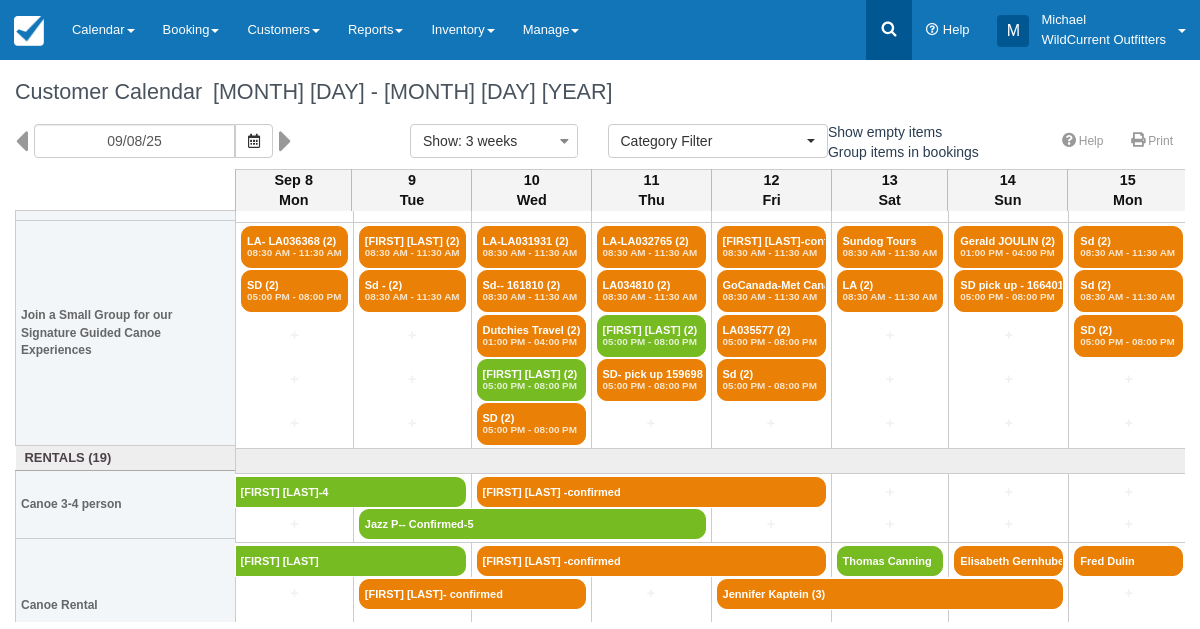 click 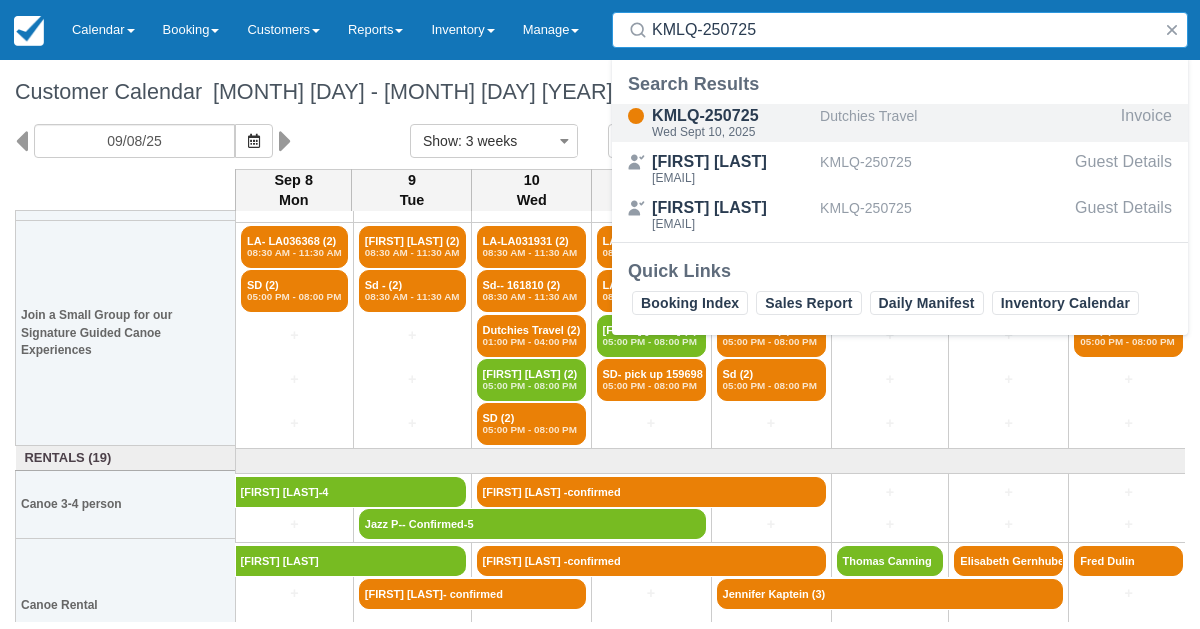 type on "KMLQ-250725" 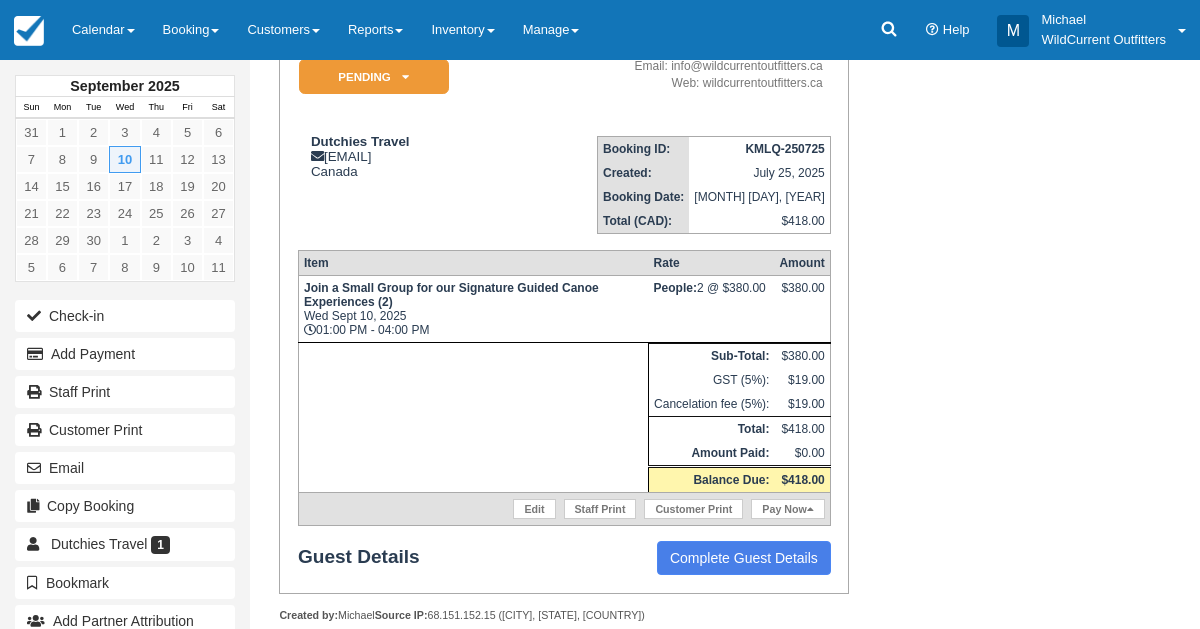 scroll, scrollTop: 200, scrollLeft: 0, axis: vertical 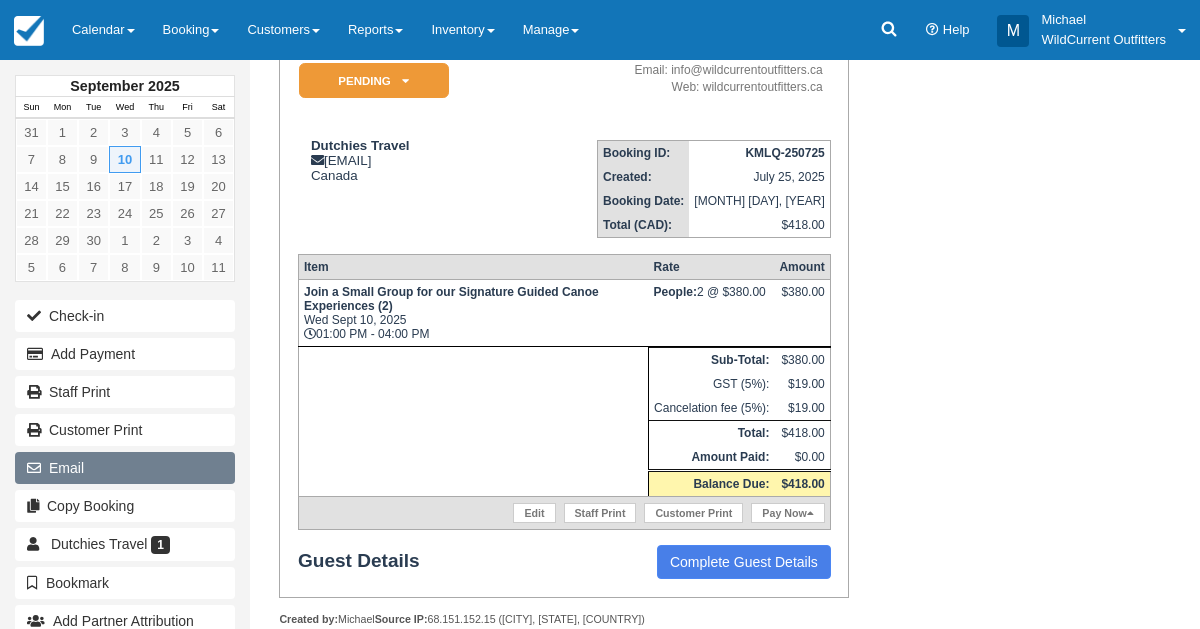 click on "Email" at bounding box center (125, 468) 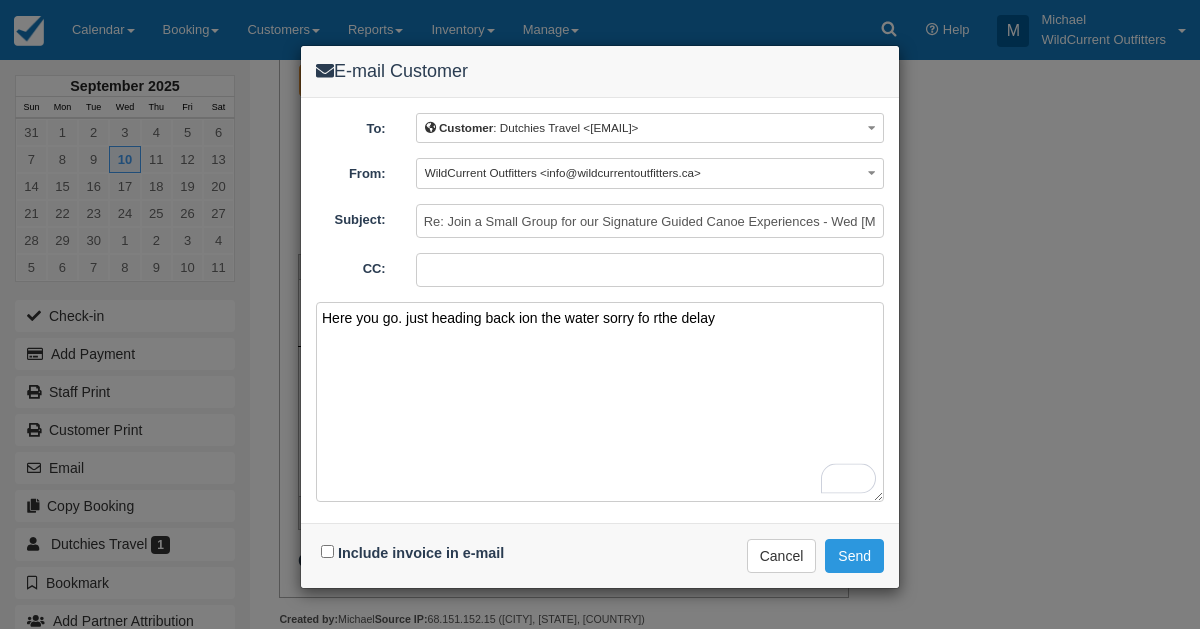 type on "Here you go. just heading back ion the water sorry fo rthe delay" 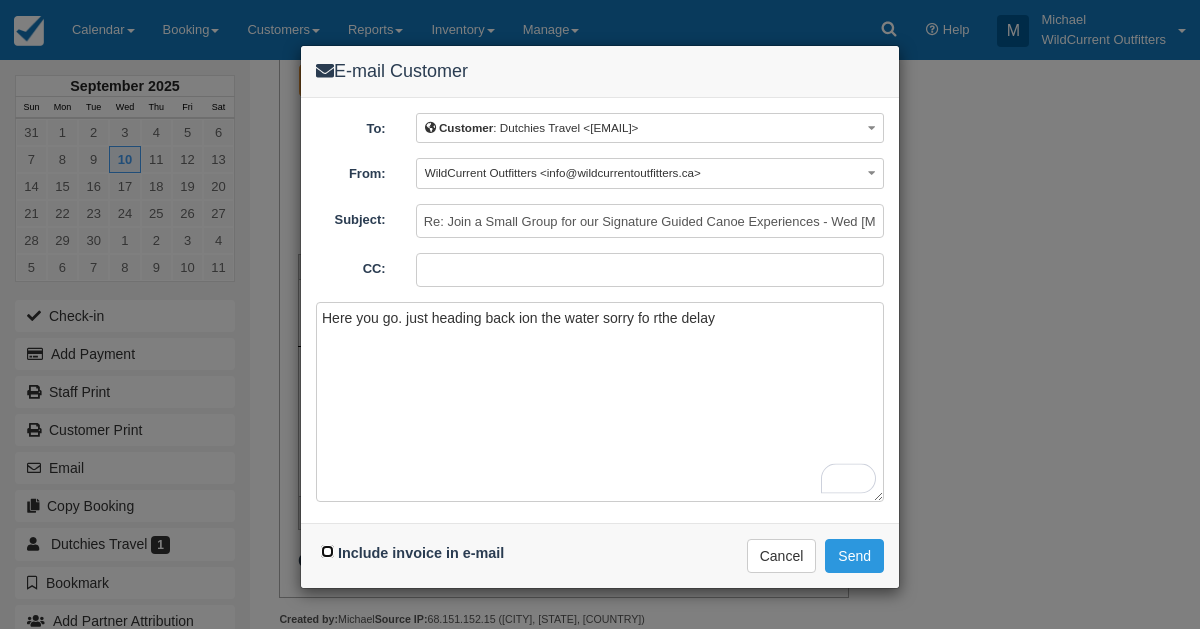 click on "Include invoice in e-mail" at bounding box center [327, 551] 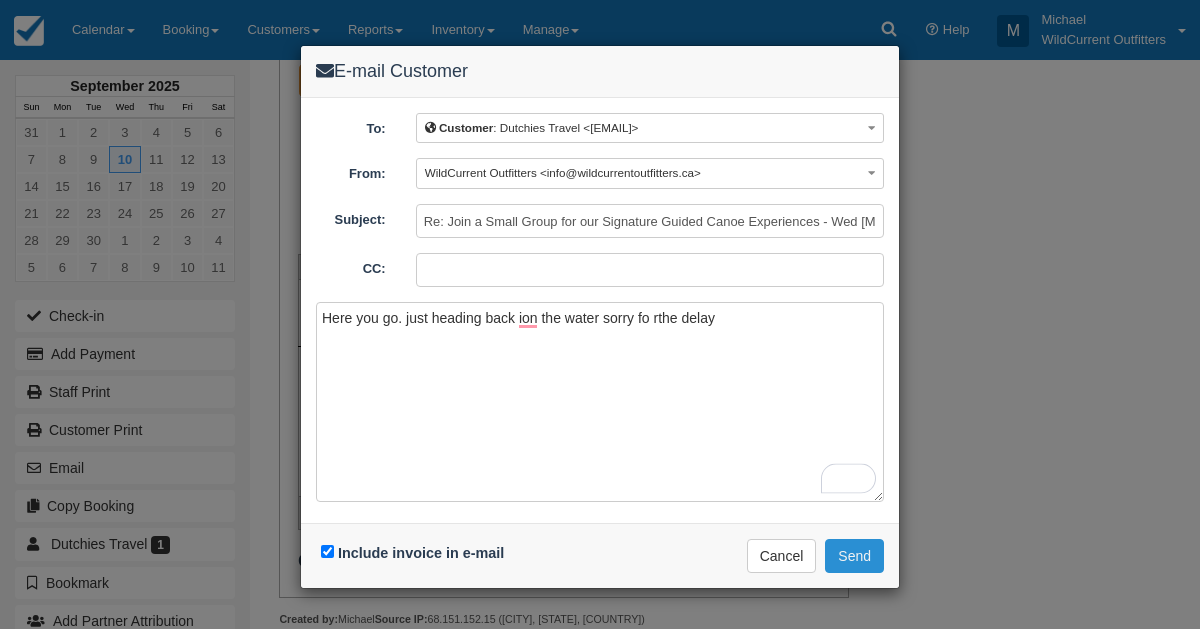 click on "Send" at bounding box center (854, 556) 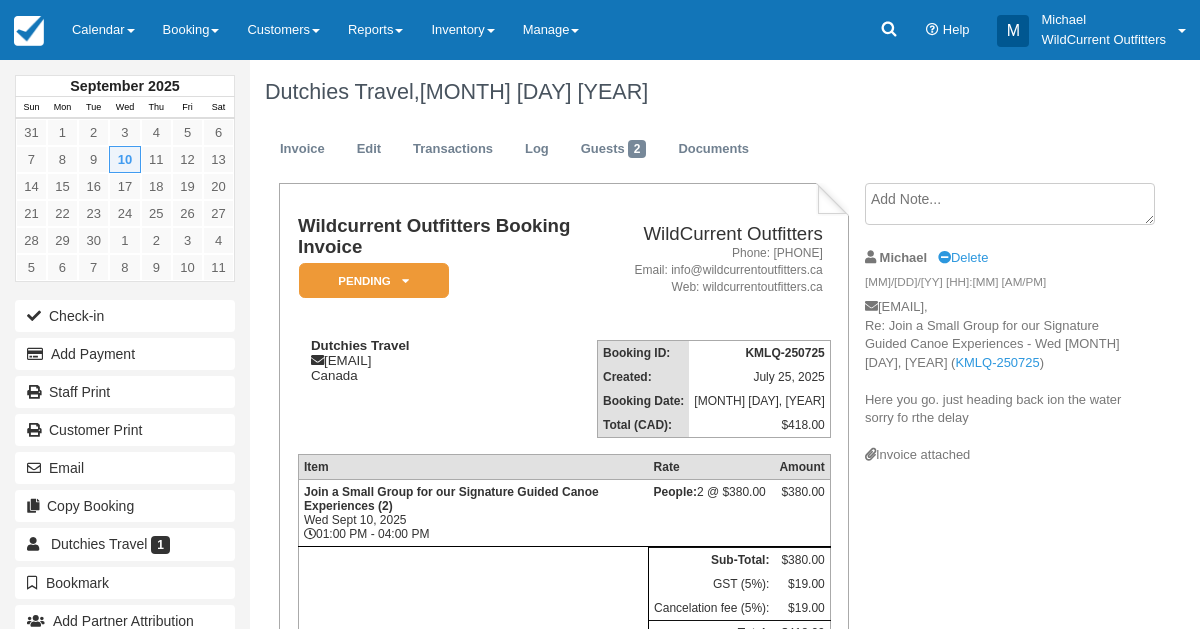 scroll, scrollTop: 0, scrollLeft: 0, axis: both 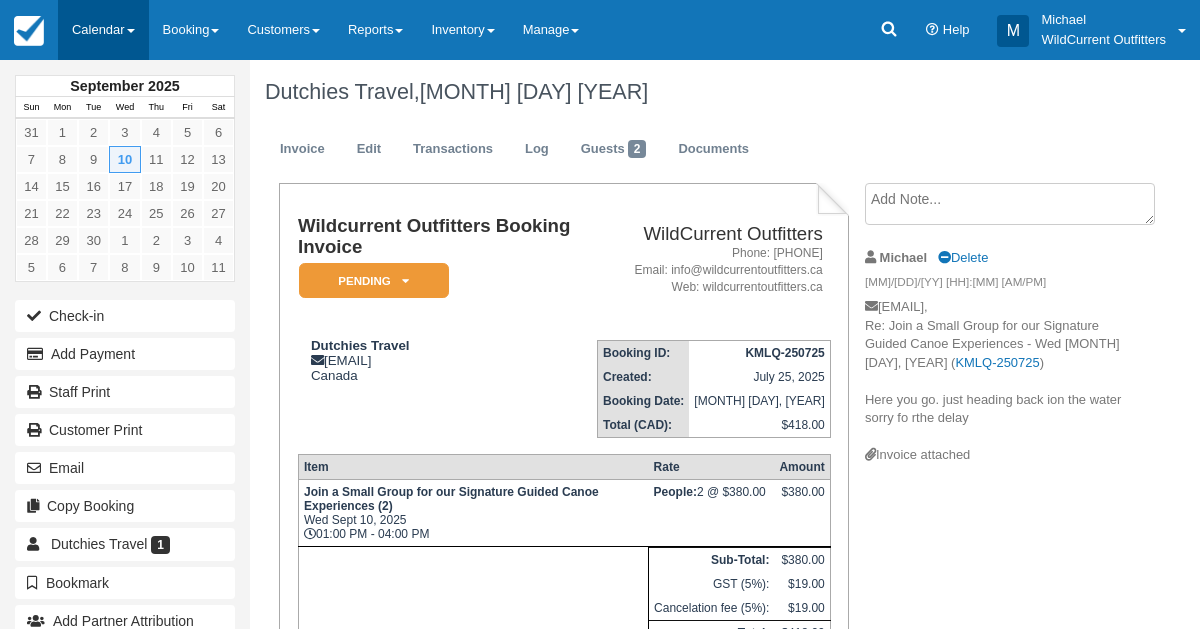 click on "Calendar" at bounding box center (103, 30) 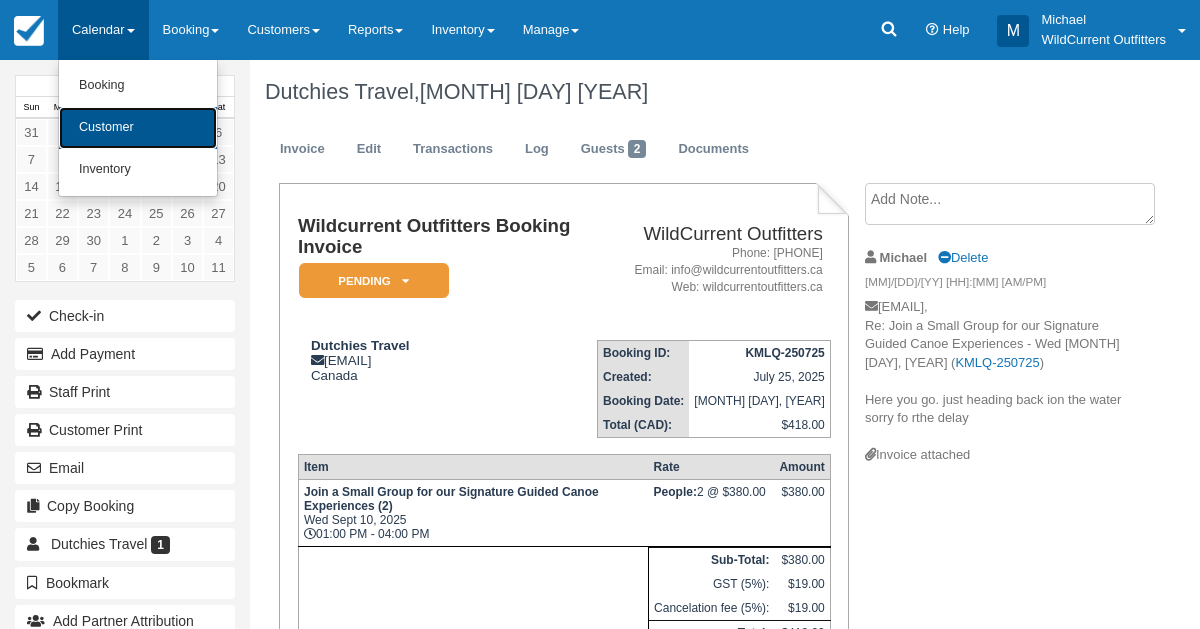 click on "Customer" at bounding box center (138, 128) 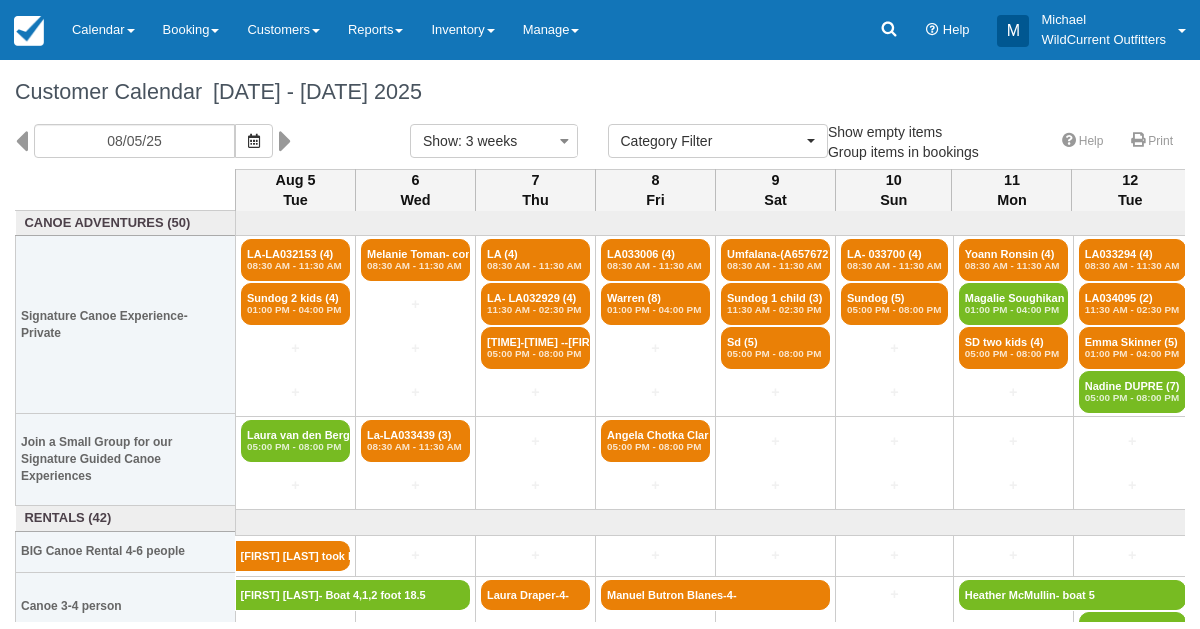 select 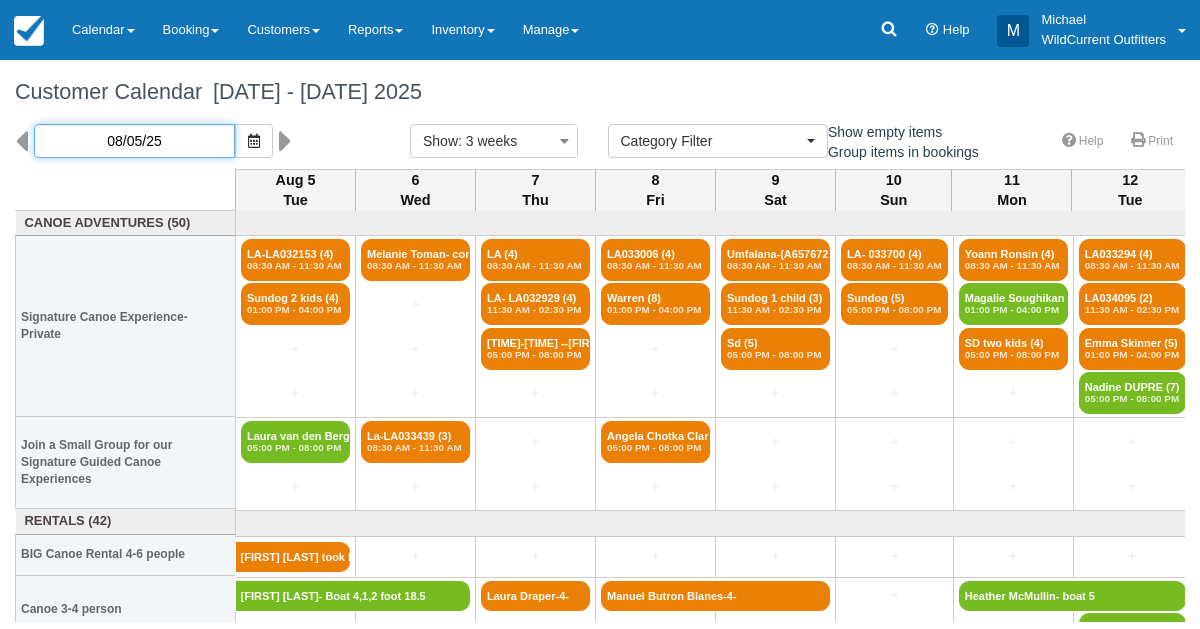 click on "08/05/25" at bounding box center [134, 141] 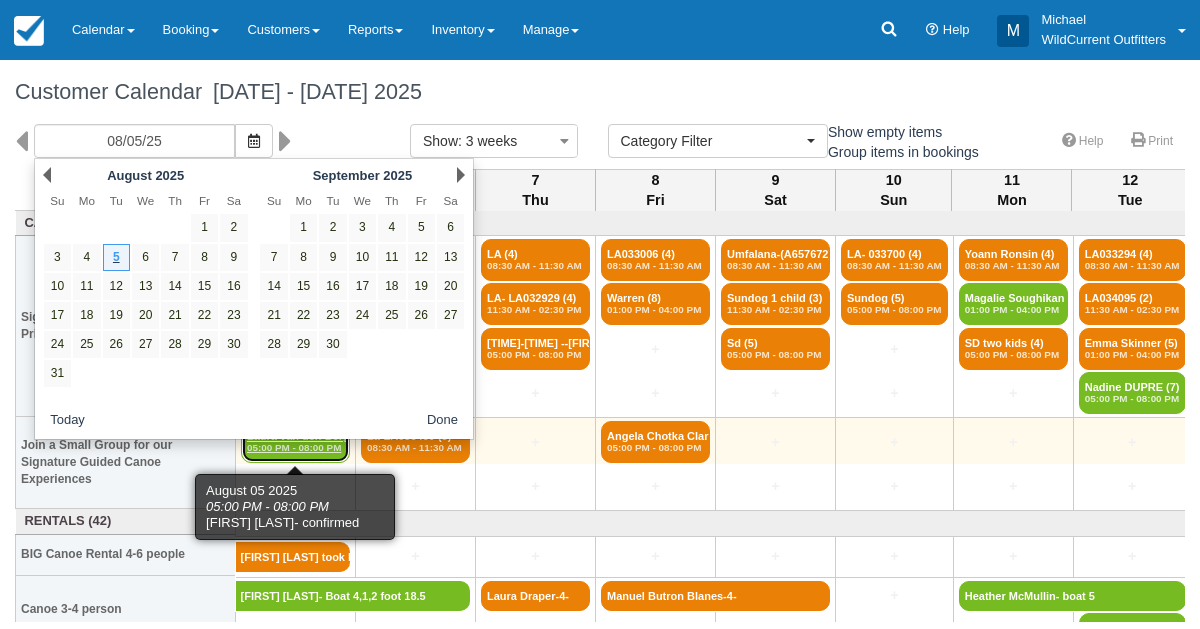 click on "05:00 PM - 08:00 PM" at bounding box center (295, 448) 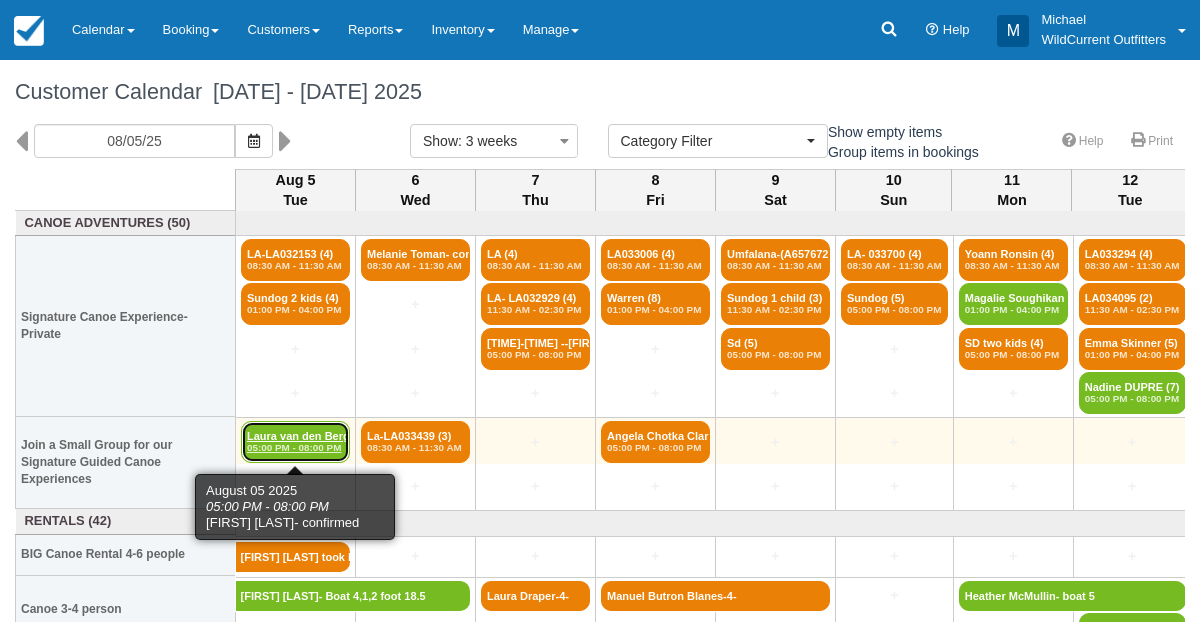 click on "05:00 PM - 08:00 PM" at bounding box center (295, 448) 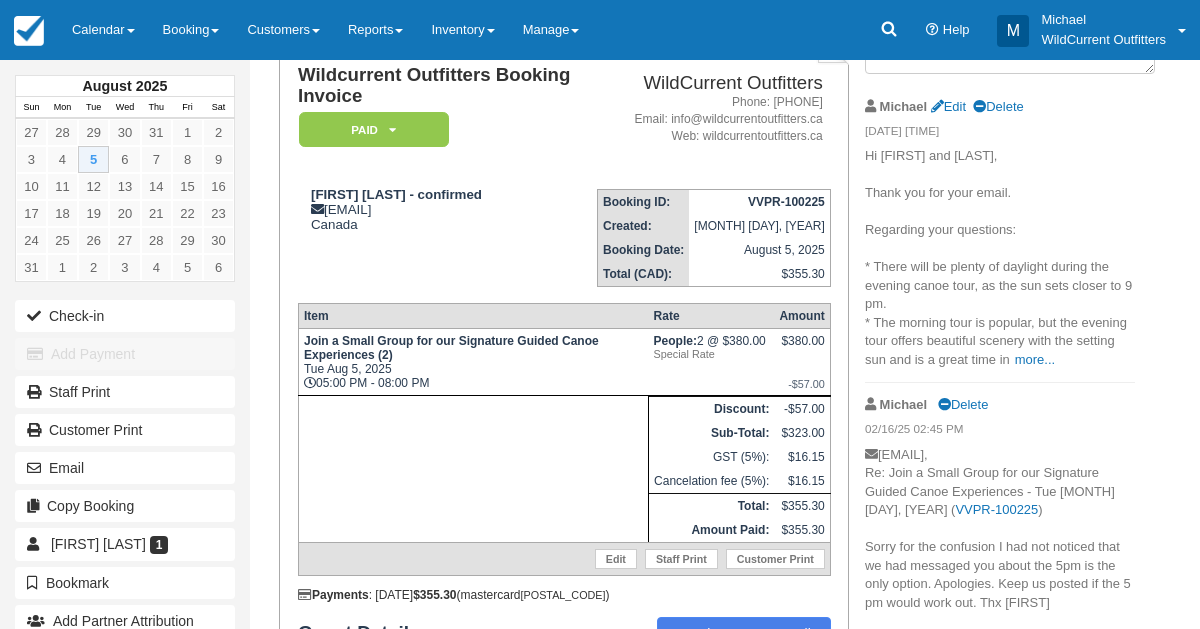 scroll, scrollTop: 0, scrollLeft: 0, axis: both 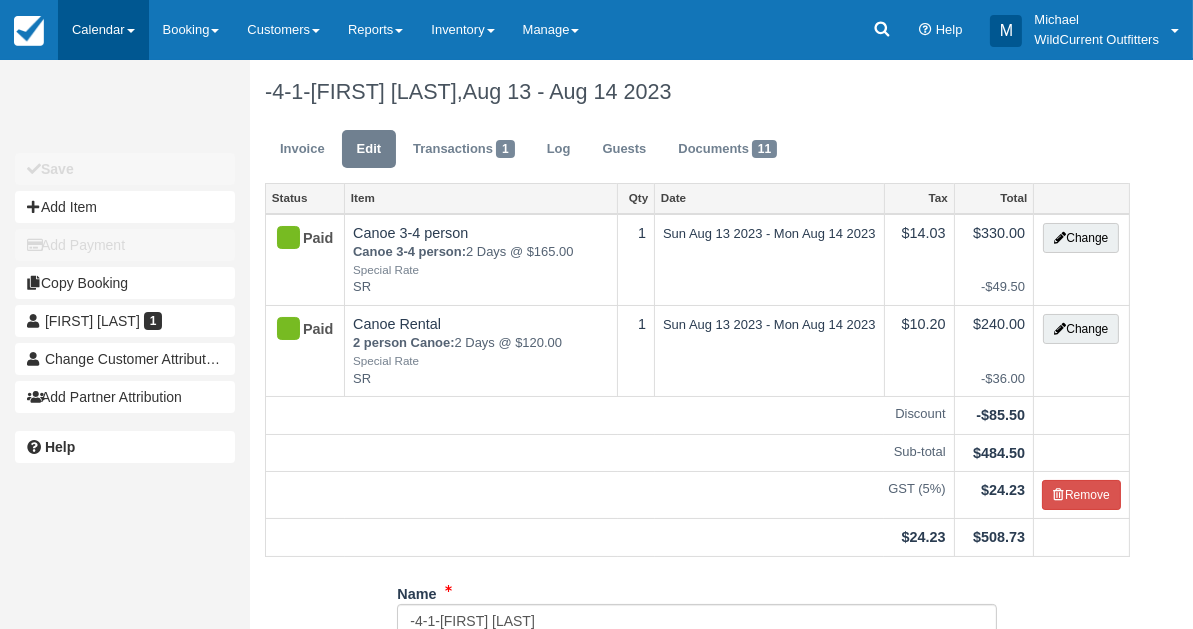 click on "Calendar" at bounding box center [103, 30] 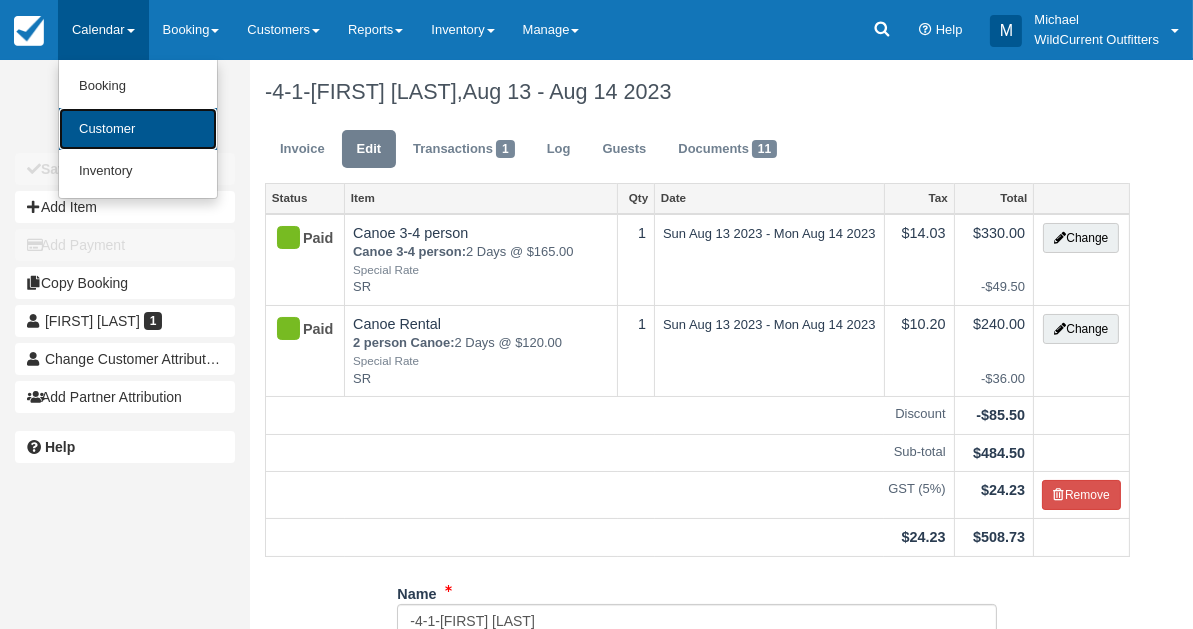 click on "Customer" at bounding box center [138, 129] 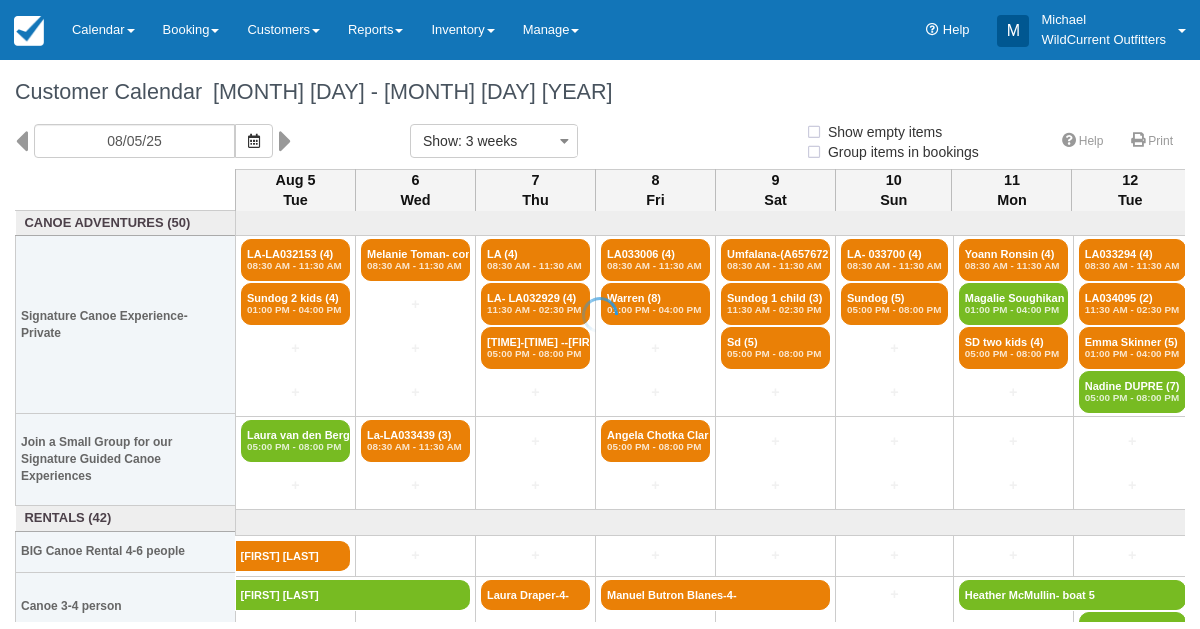 select 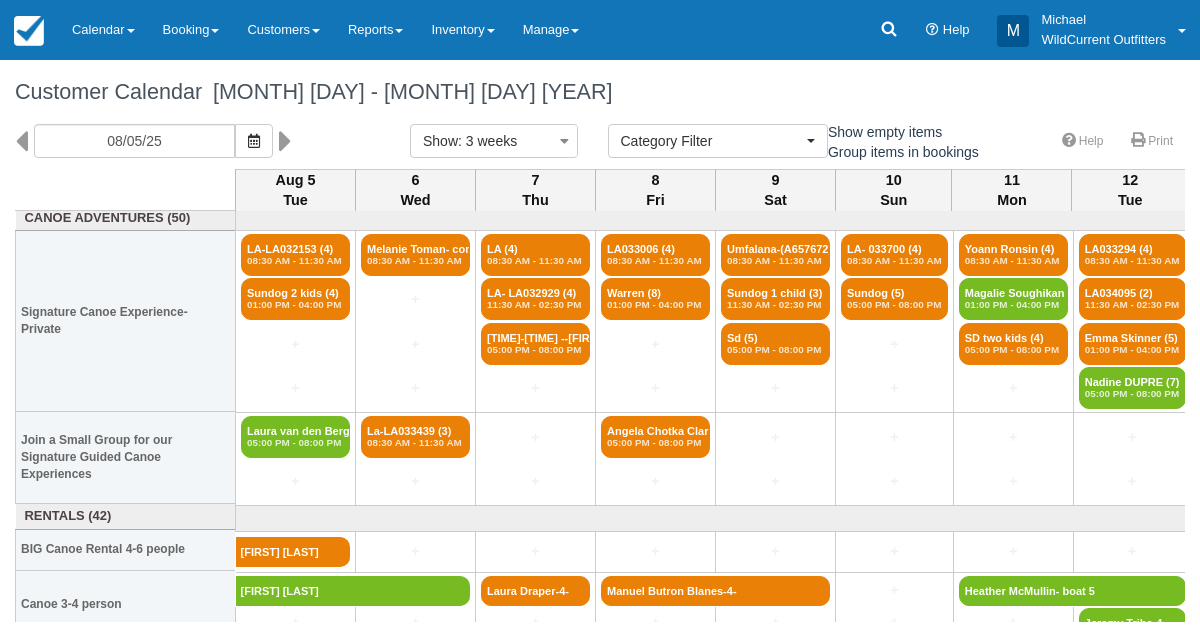 scroll, scrollTop: 0, scrollLeft: 0, axis: both 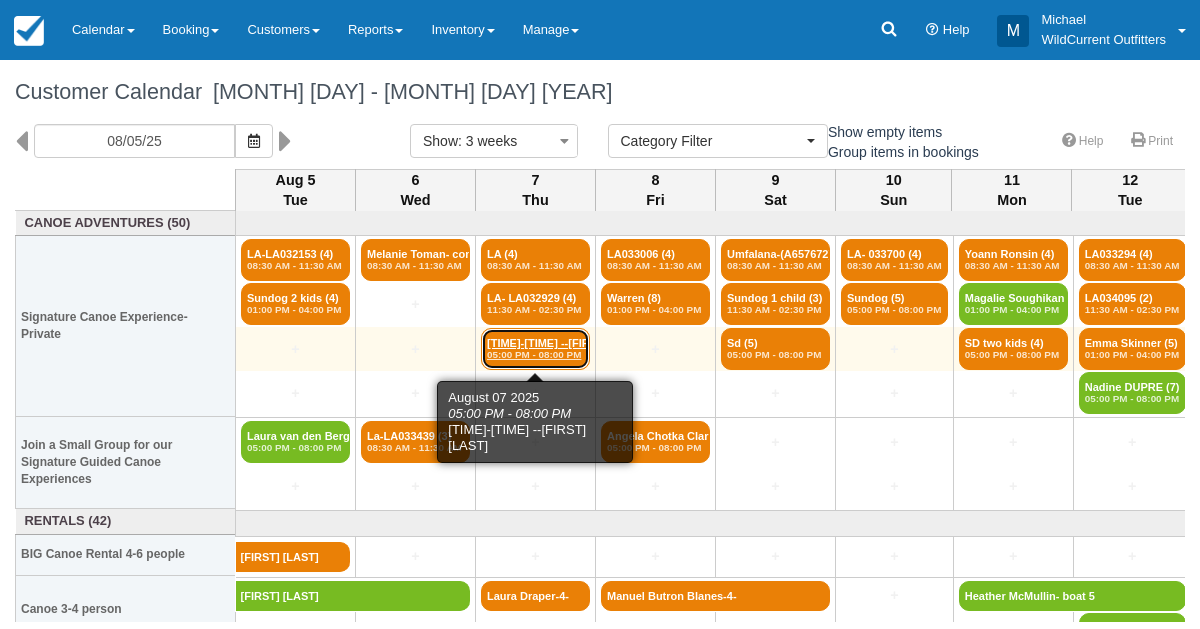 click on "[TIME]-[TIME] --[FIRST] [LAST]" at bounding box center (535, 349) 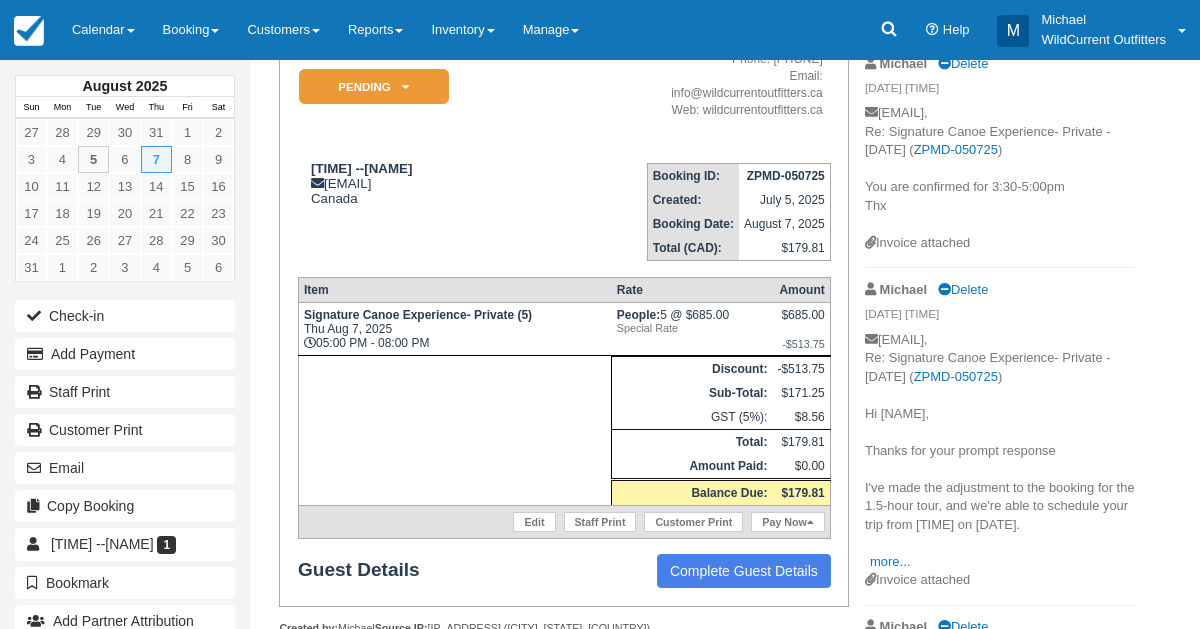scroll, scrollTop: 197, scrollLeft: 0, axis: vertical 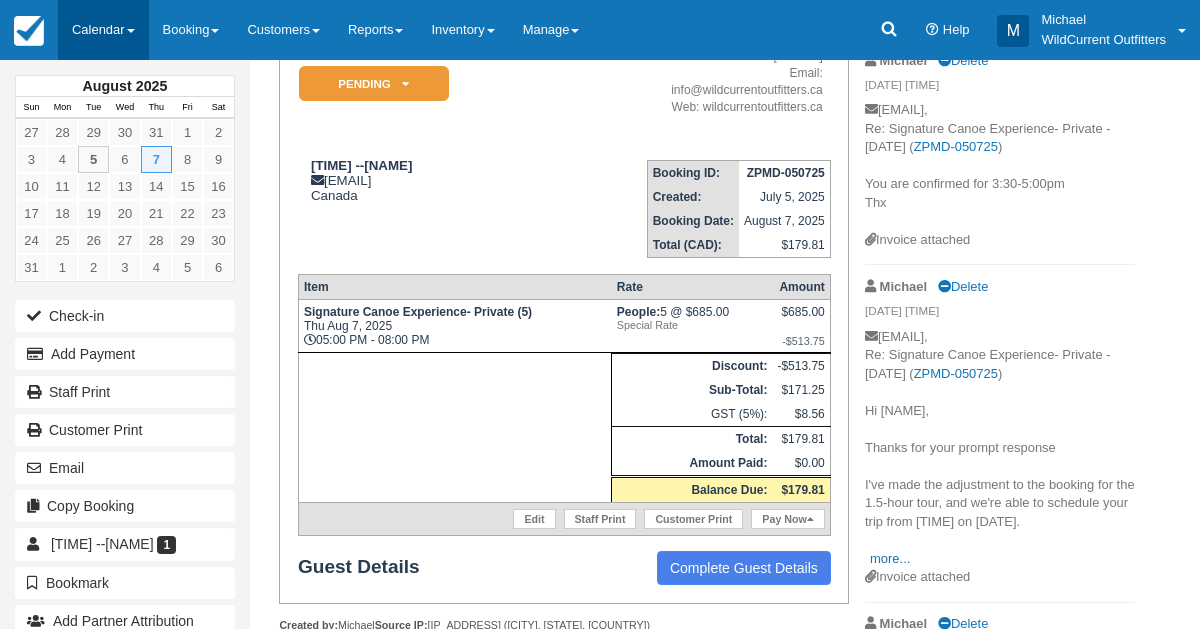 click on "Calendar" at bounding box center [103, 30] 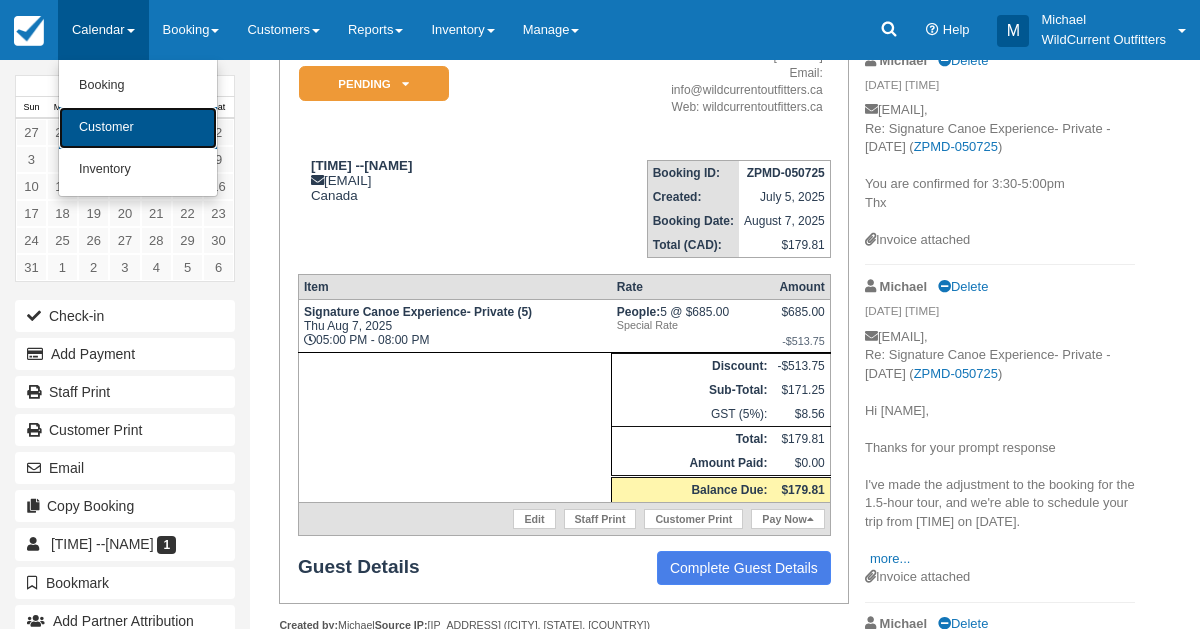 click on "Customer" at bounding box center [138, 128] 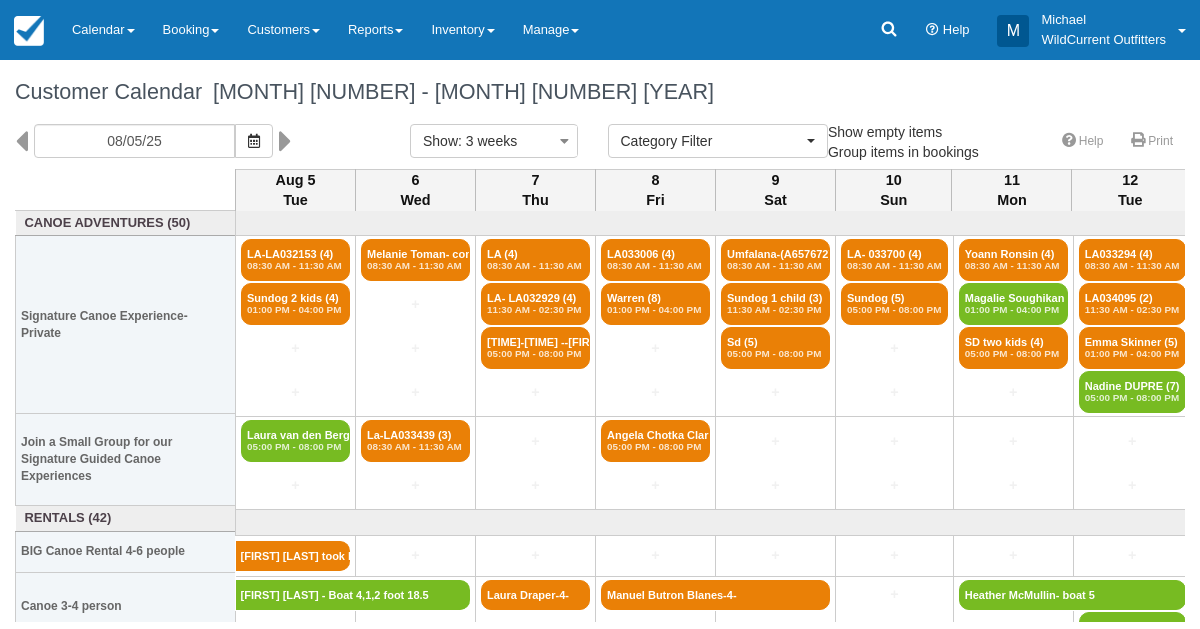 select 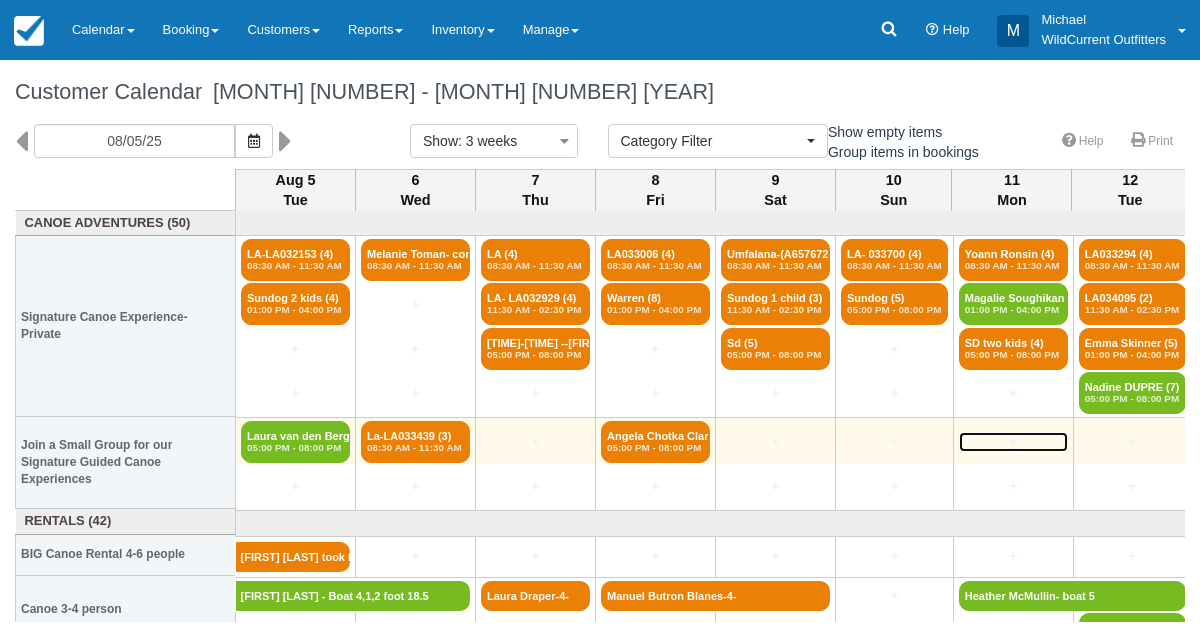 click on "+" at bounding box center (1013, 442) 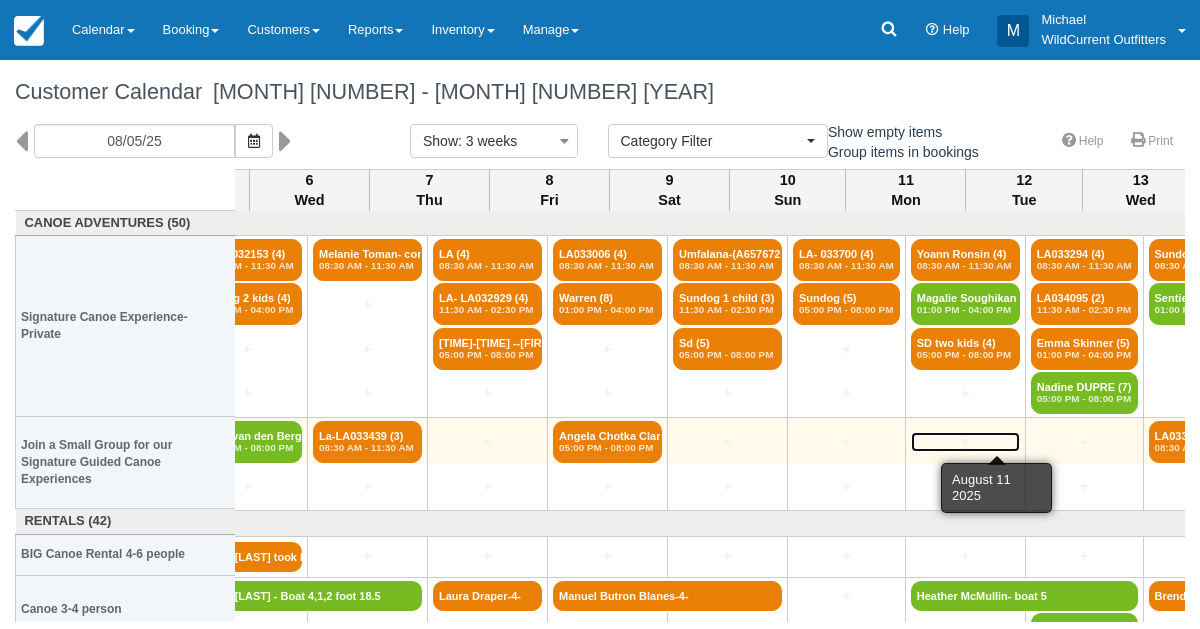 scroll, scrollTop: 0, scrollLeft: 129, axis: horizontal 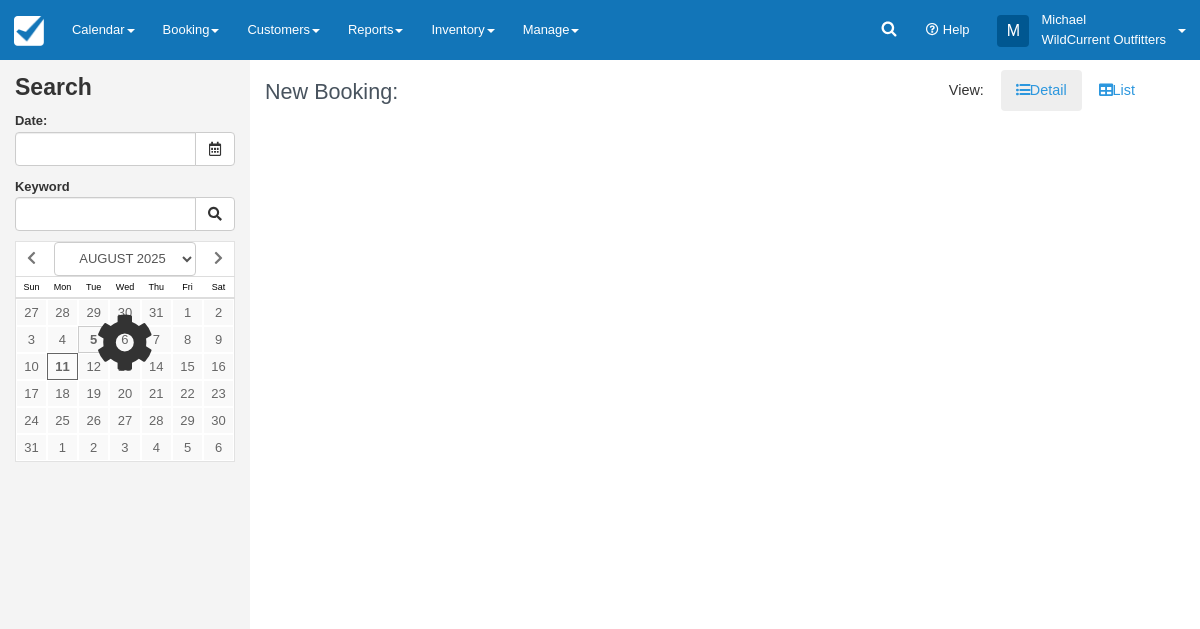 type on "08/11/25" 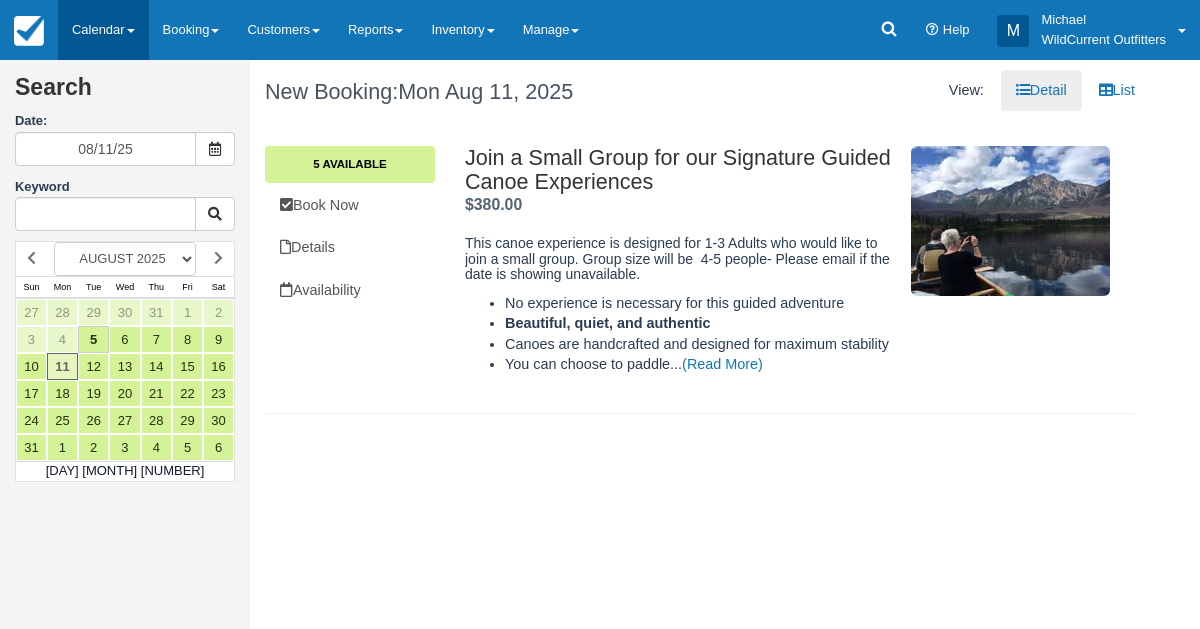click on "Calendar" at bounding box center [103, 30] 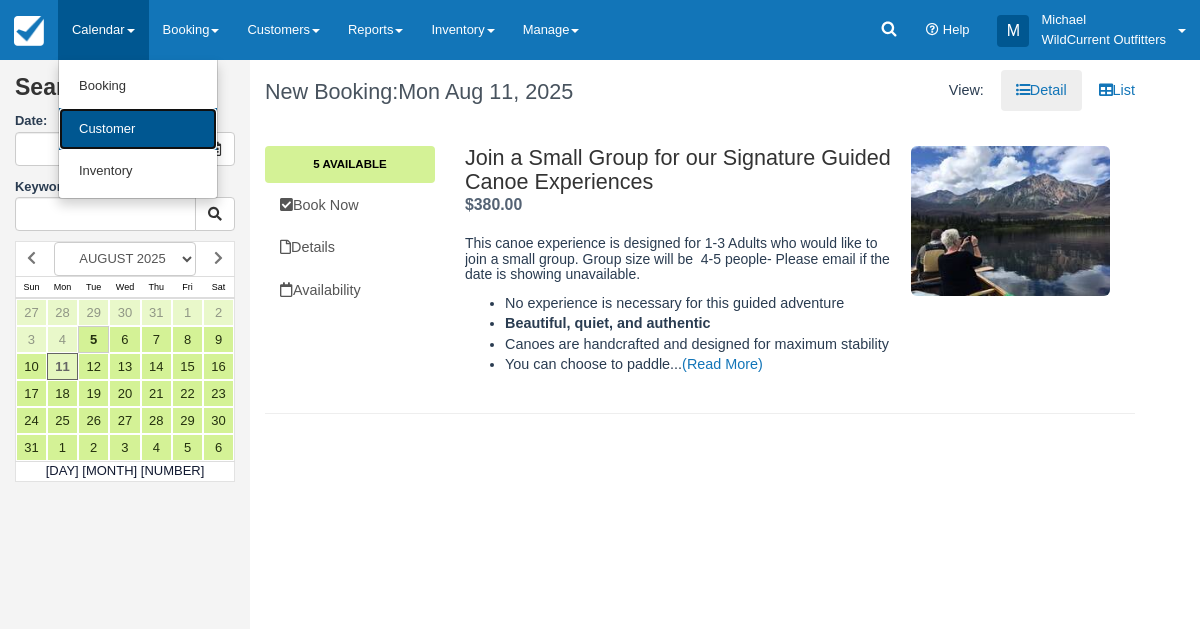 click on "Customer" at bounding box center (138, 129) 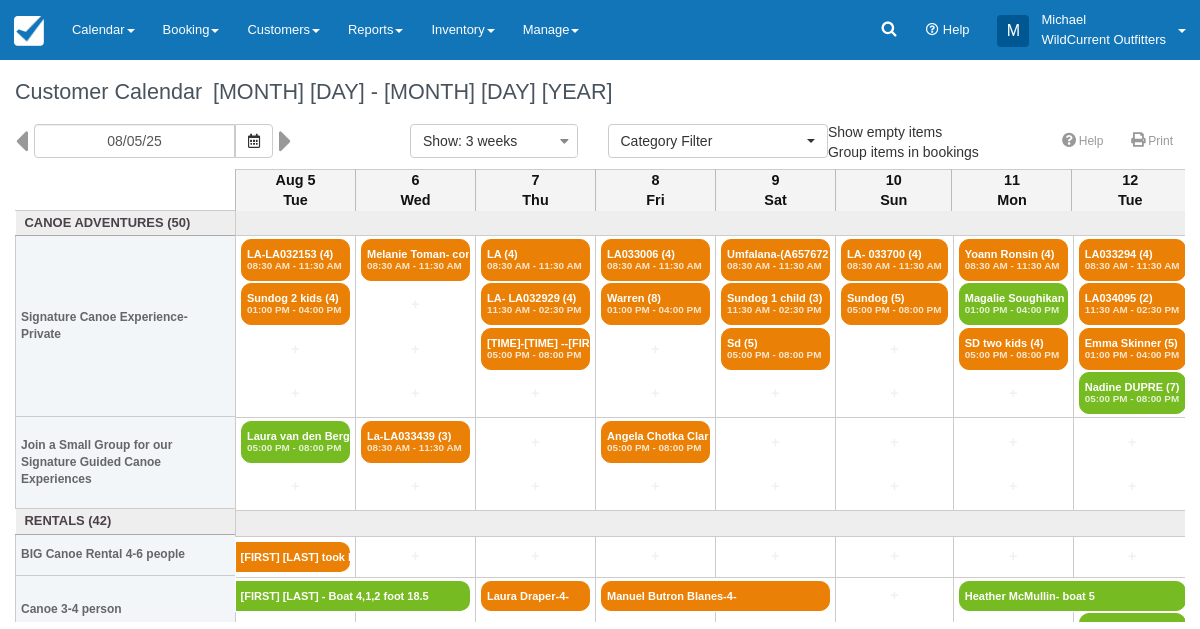 select 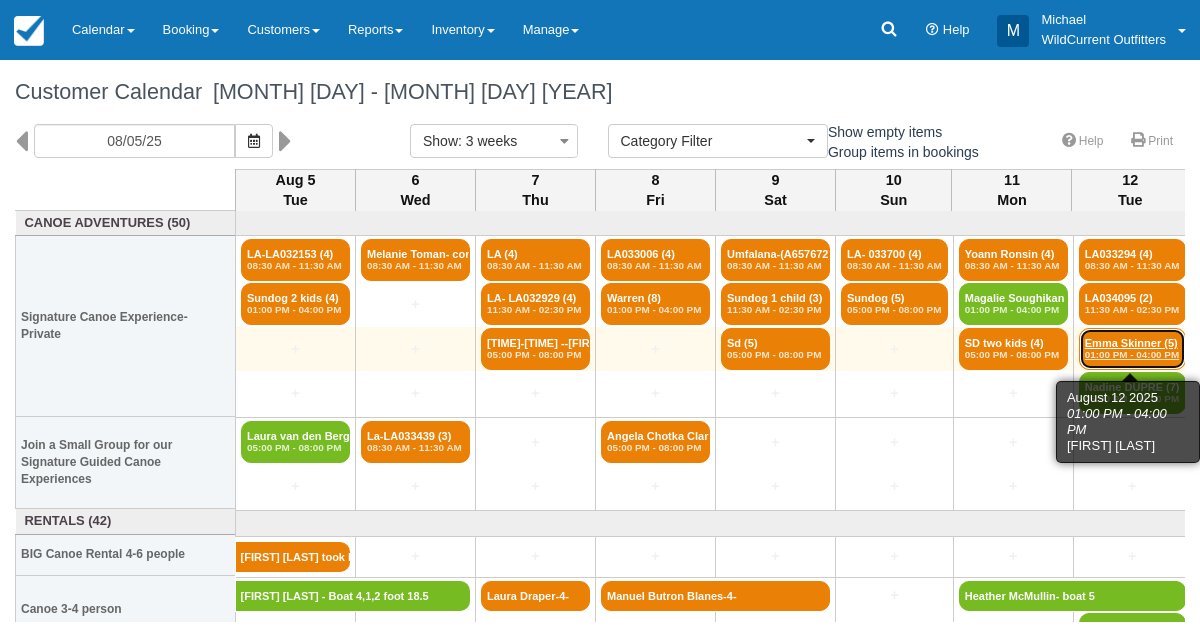 click on "Emma Skinner (5)  01:00 PM - 04:00 PM" at bounding box center (1132, 349) 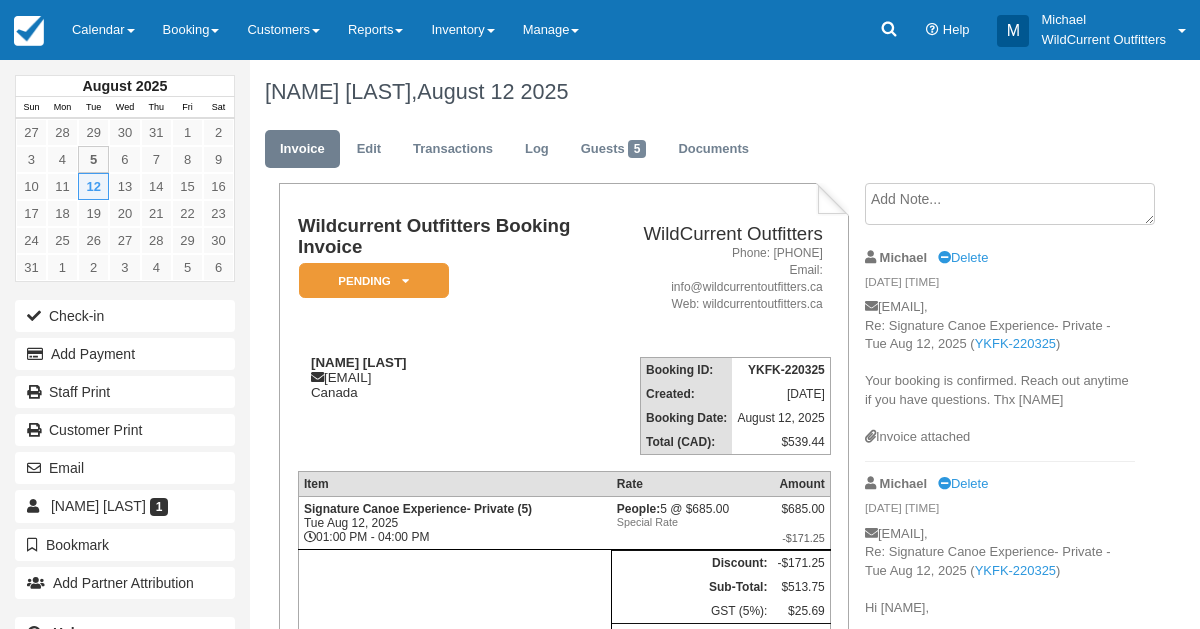 scroll, scrollTop: 0, scrollLeft: 0, axis: both 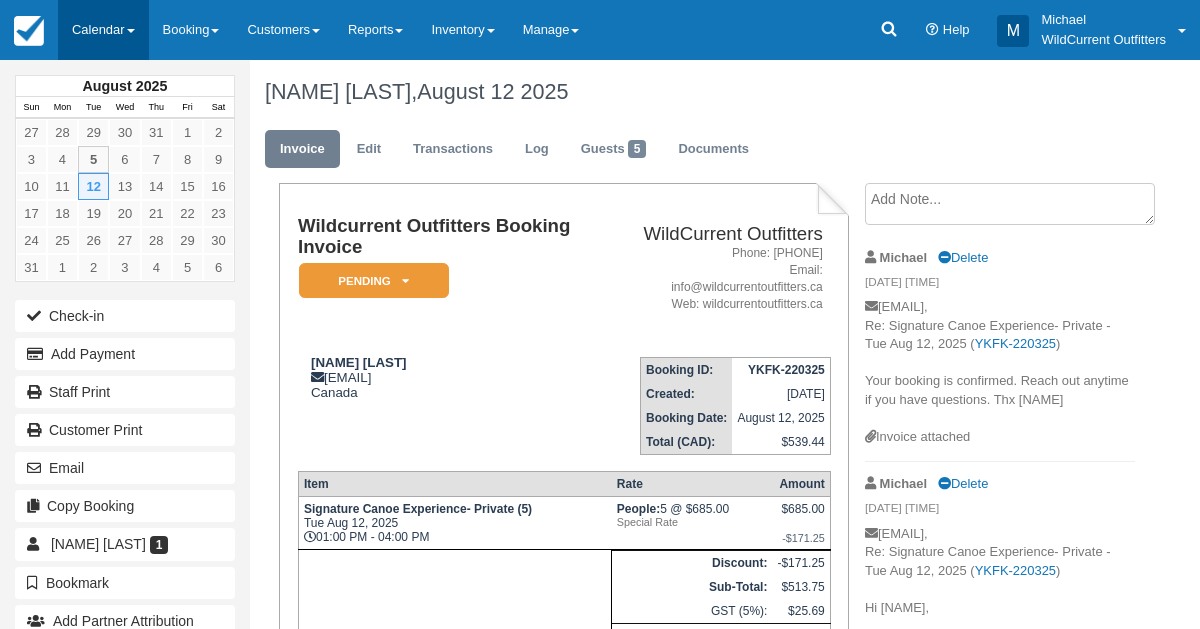 click on "Calendar" at bounding box center (103, 30) 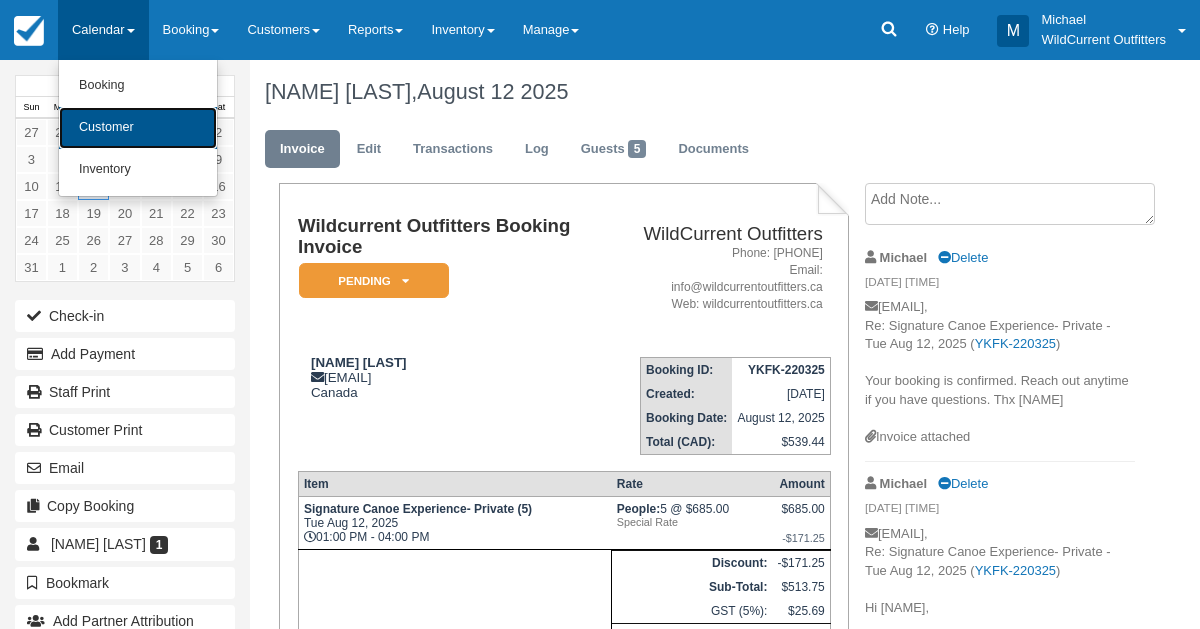 click on "Customer" at bounding box center [138, 128] 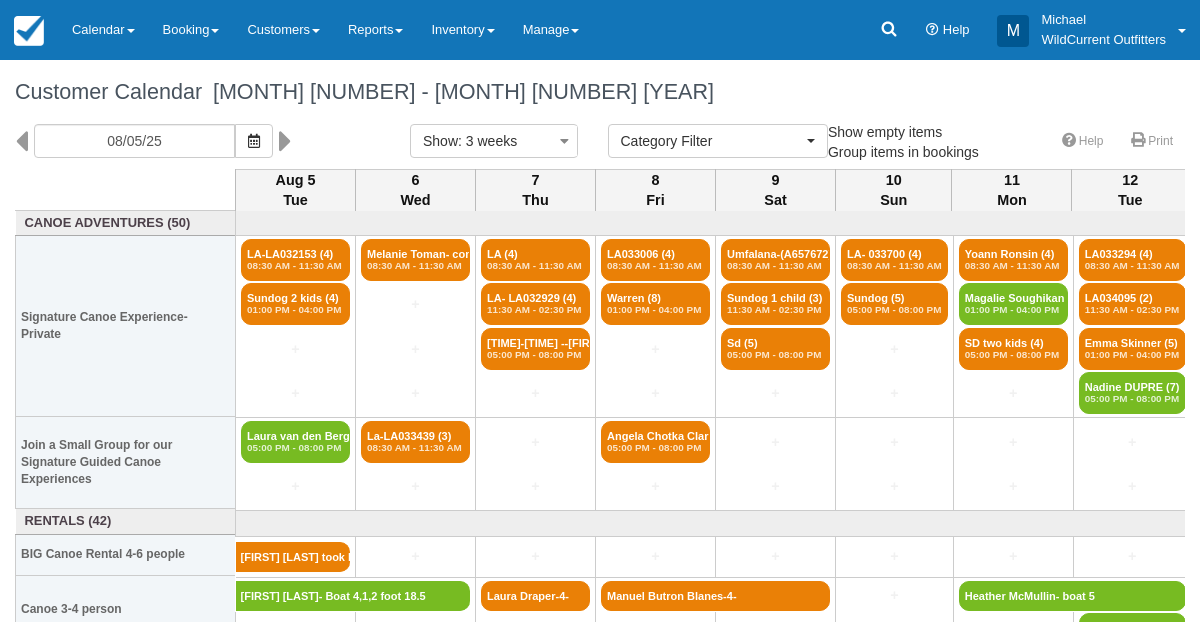 select 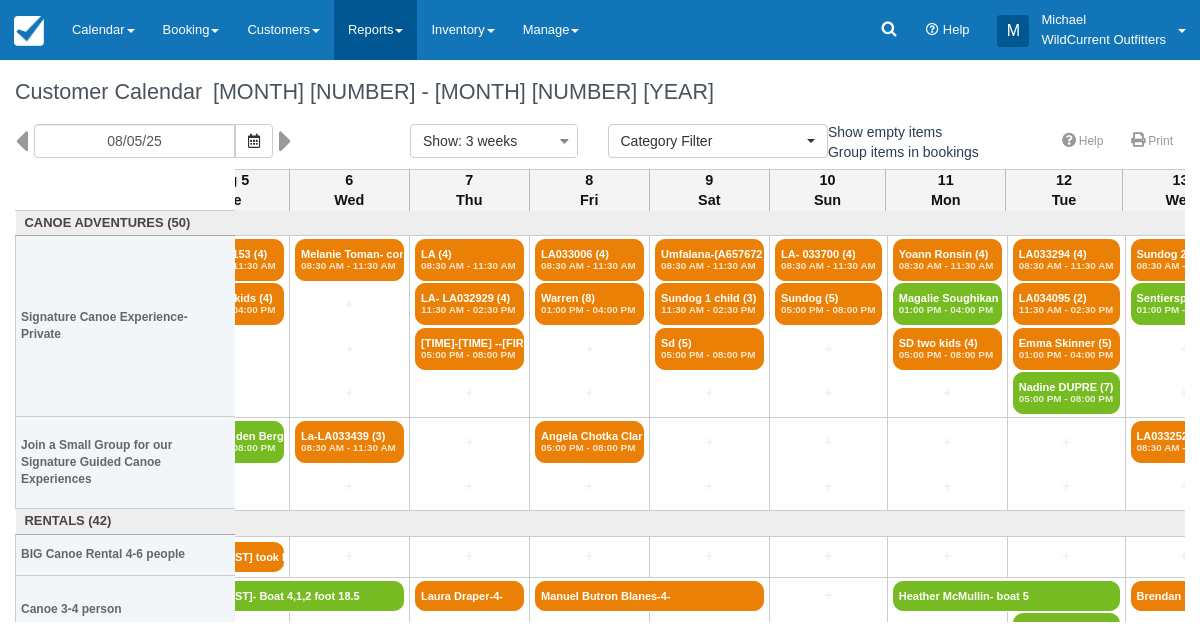 scroll, scrollTop: 0, scrollLeft: 0, axis: both 